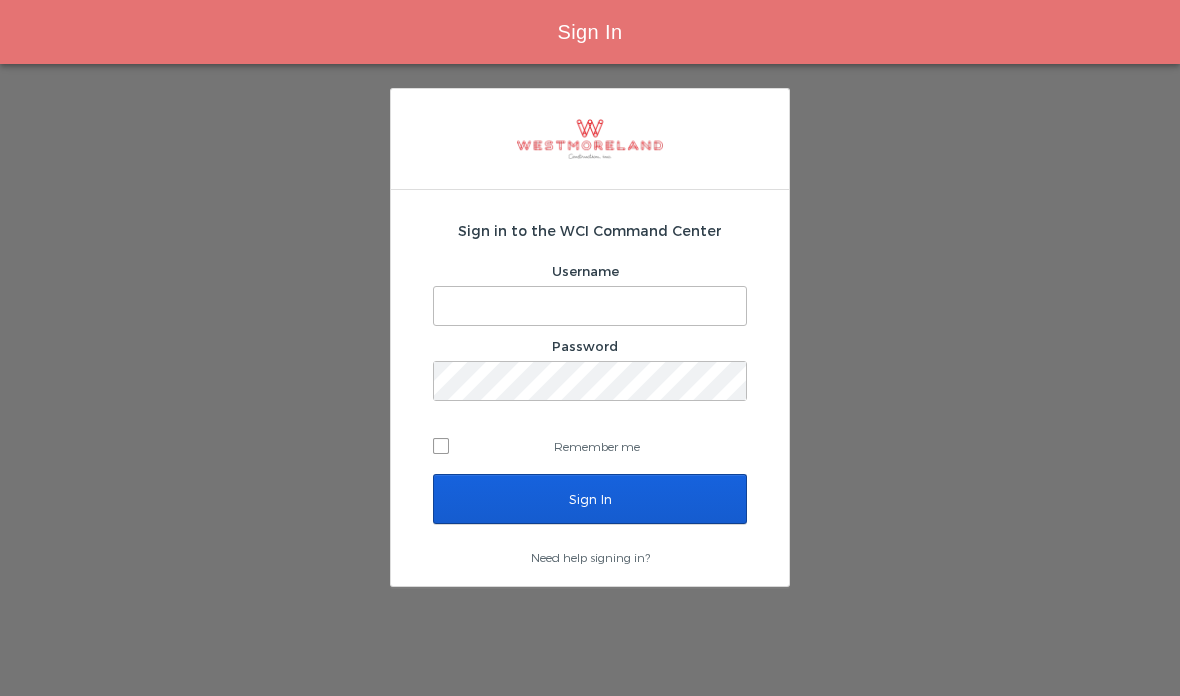 scroll, scrollTop: 0, scrollLeft: 0, axis: both 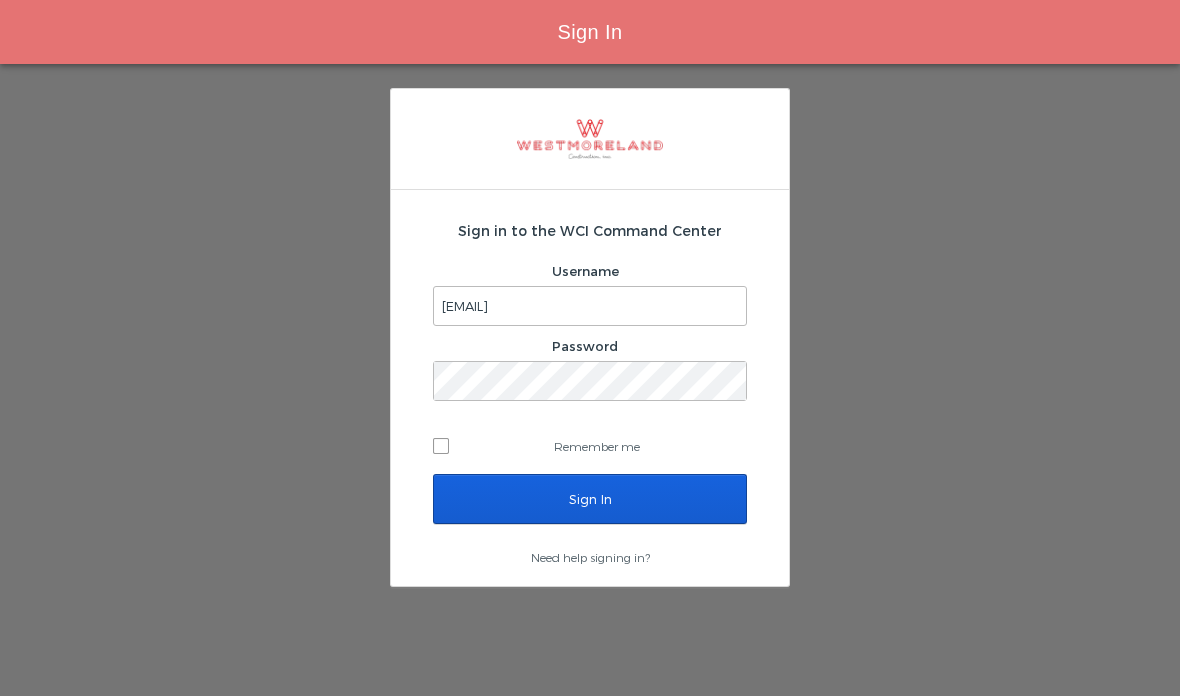 click on "Sign In" at bounding box center [590, 499] 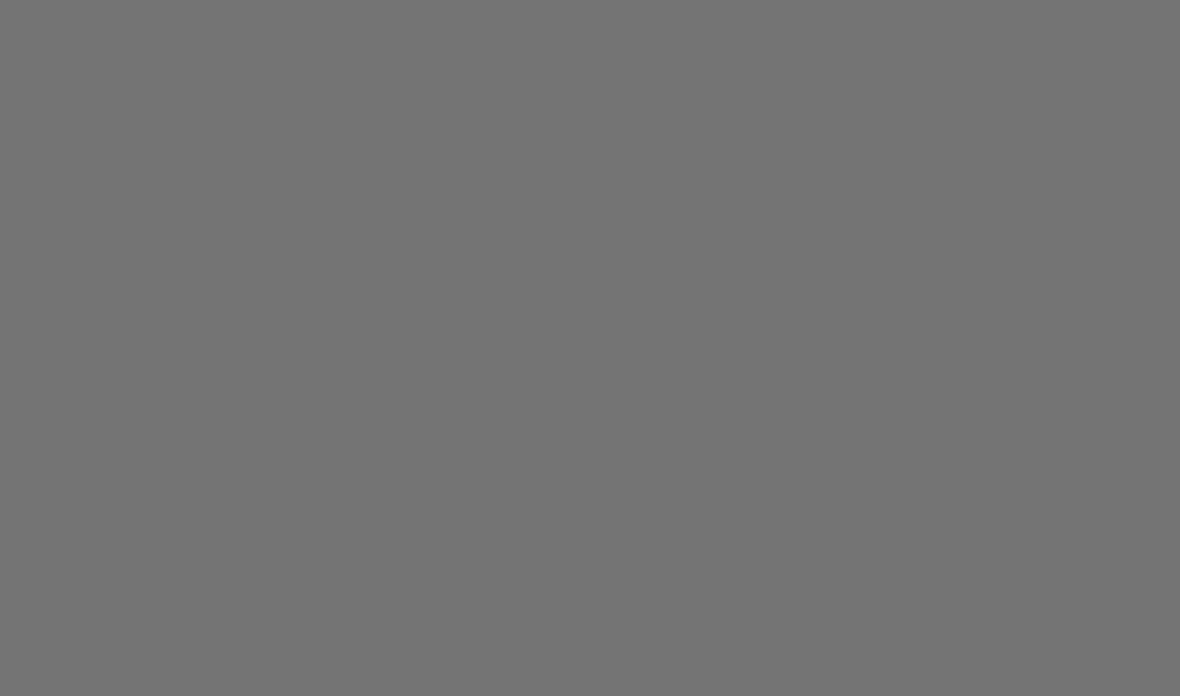 scroll, scrollTop: 0, scrollLeft: 0, axis: both 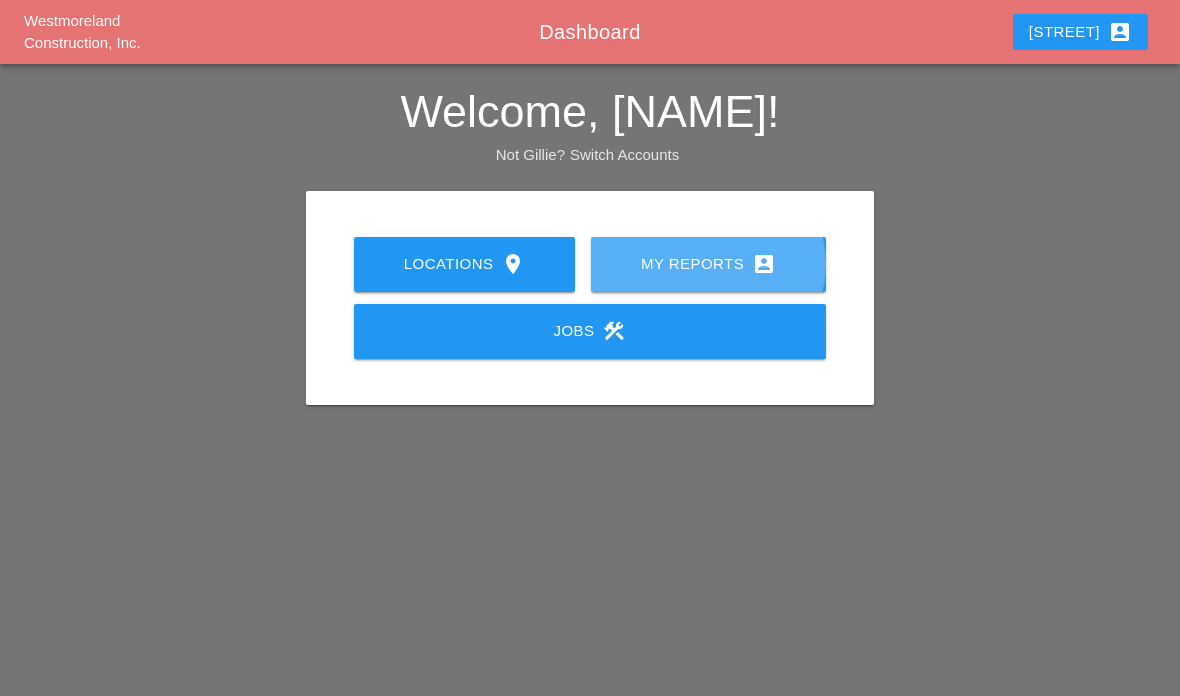 click on "My Reports account_box" at bounding box center (708, 264) 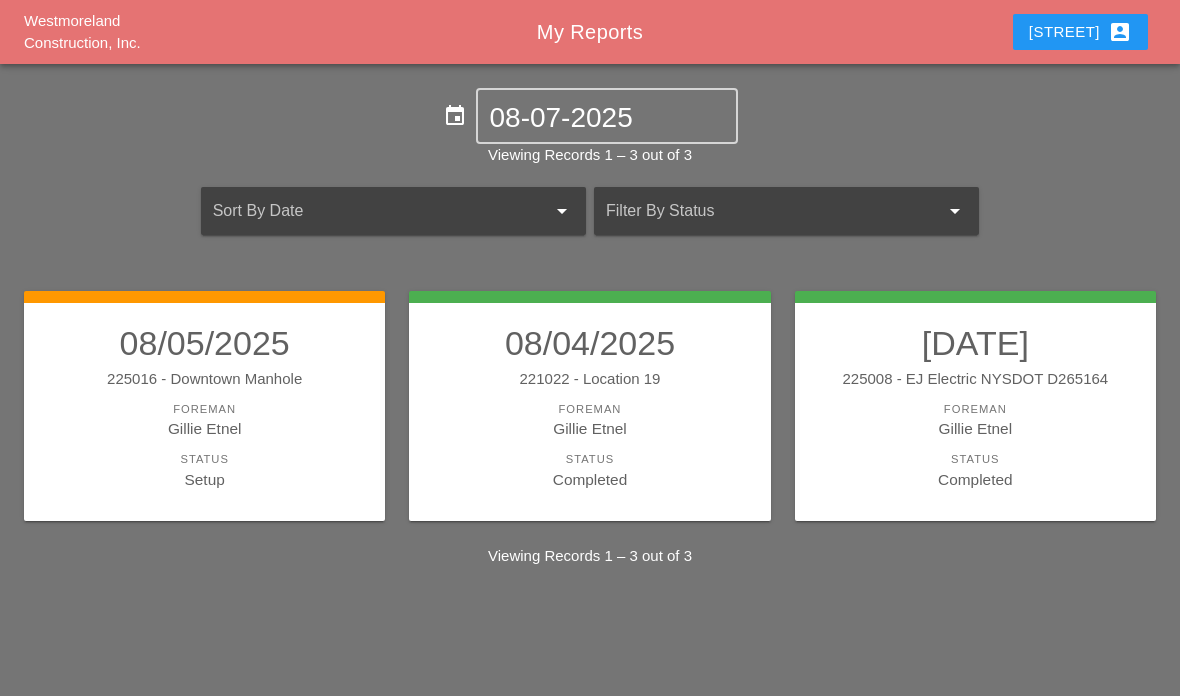 click on "Foreman" at bounding box center (204, 409) 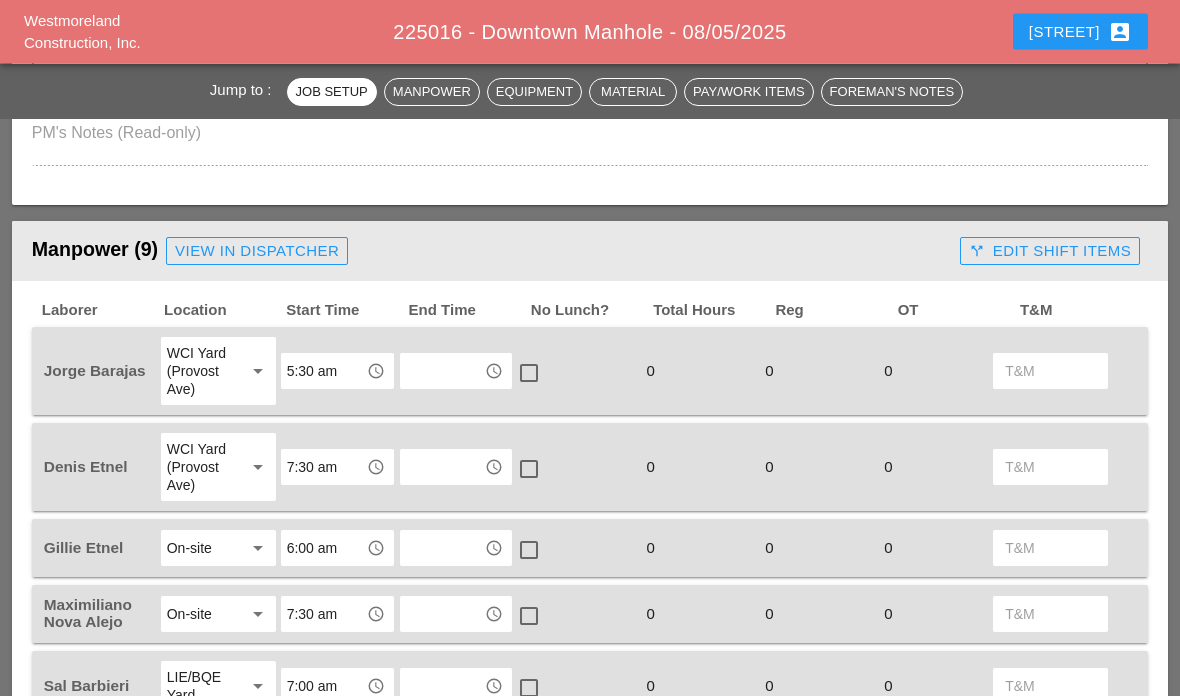 scroll, scrollTop: 830, scrollLeft: 0, axis: vertical 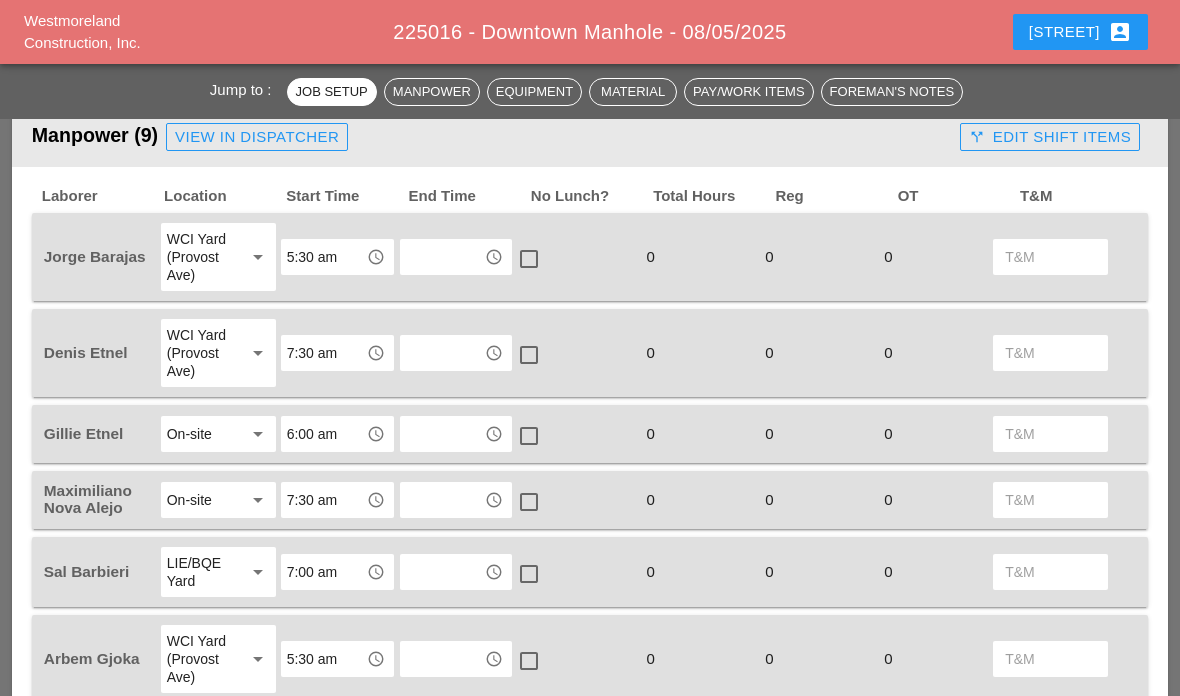 click at bounding box center (442, 257) 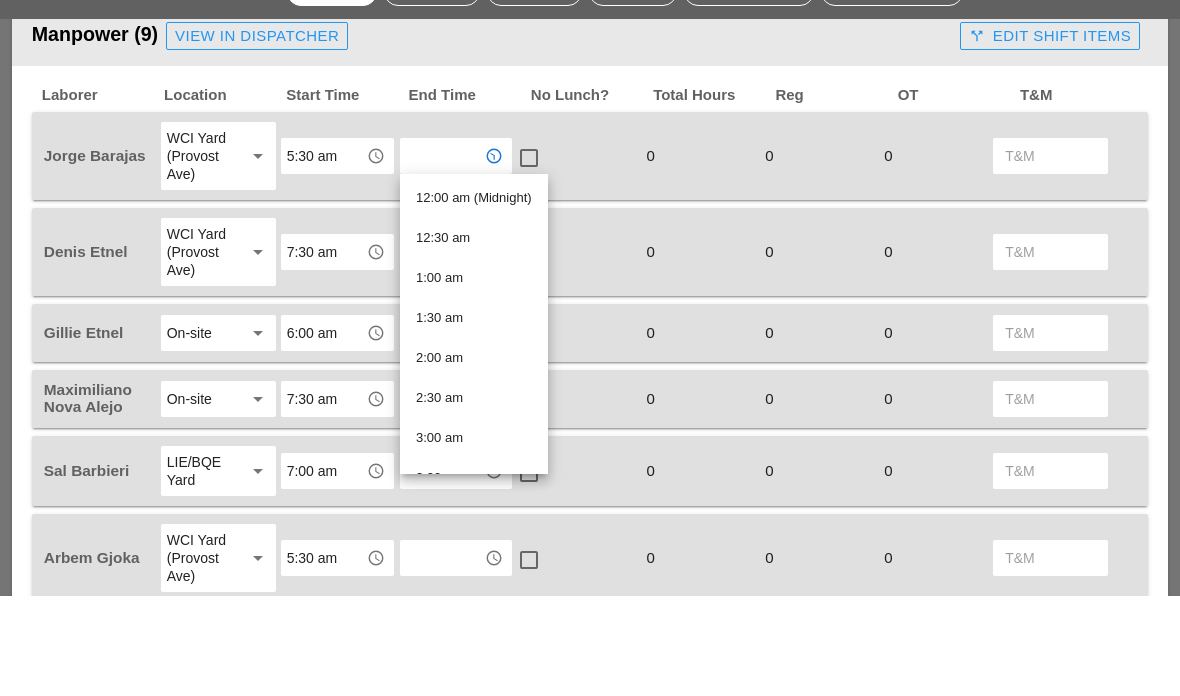 type on "7" 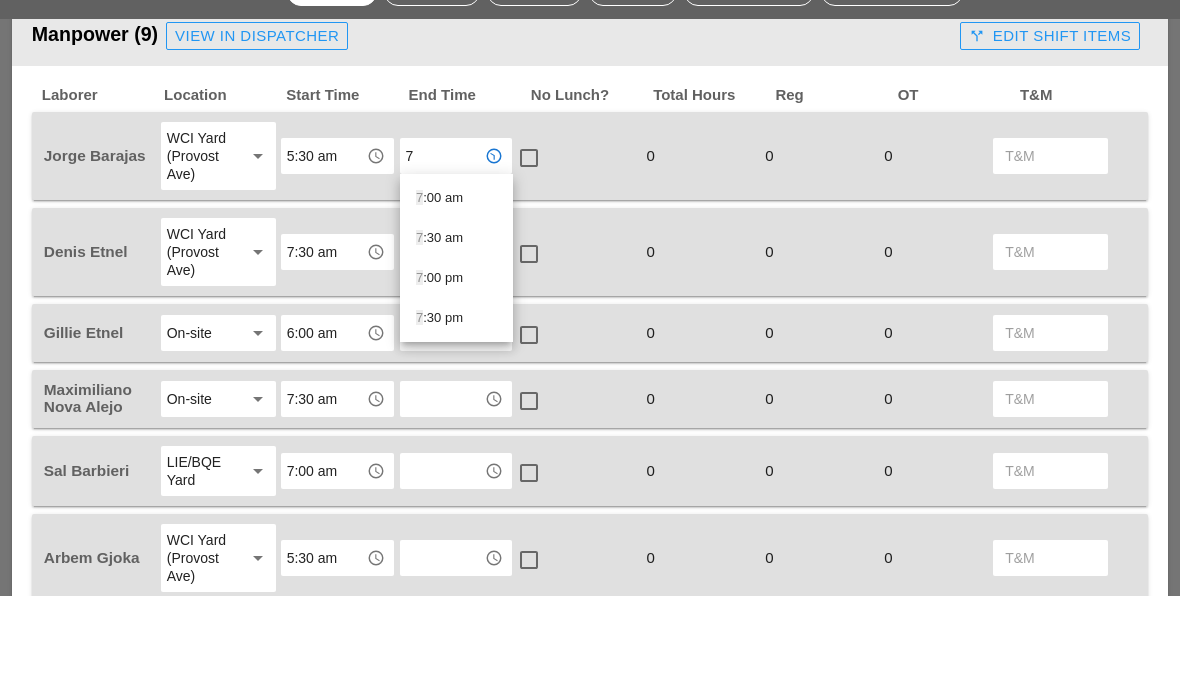 click on "[TIME]" at bounding box center [456, 379] 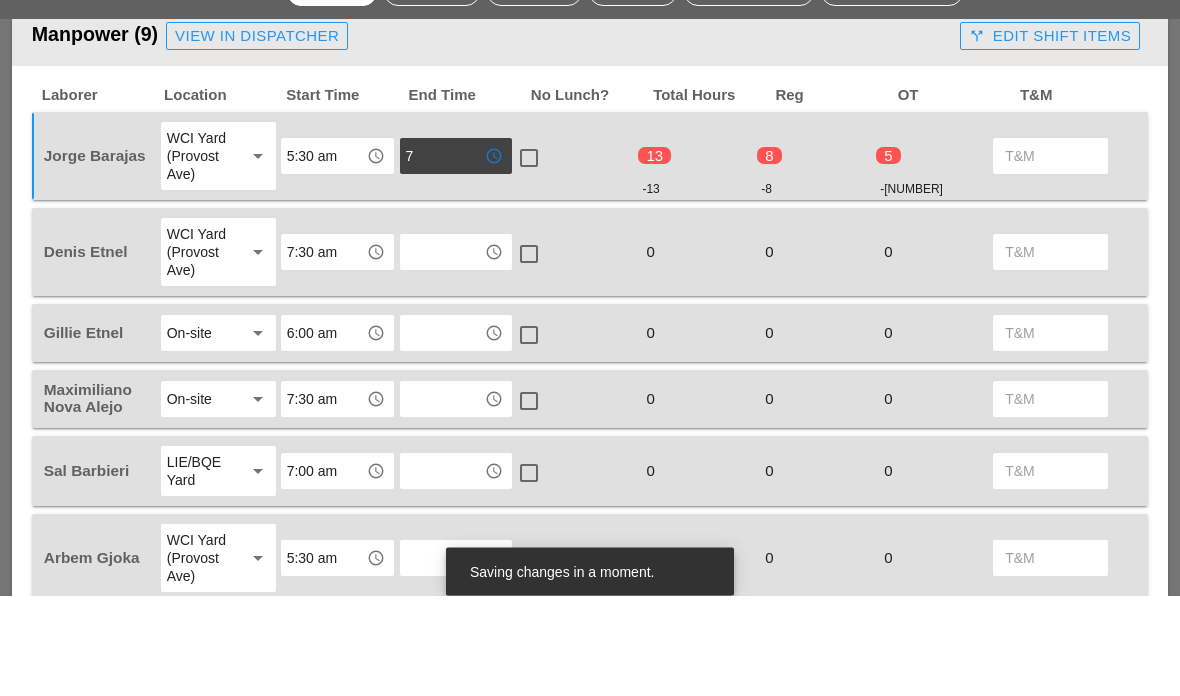 click at bounding box center [442, 353] 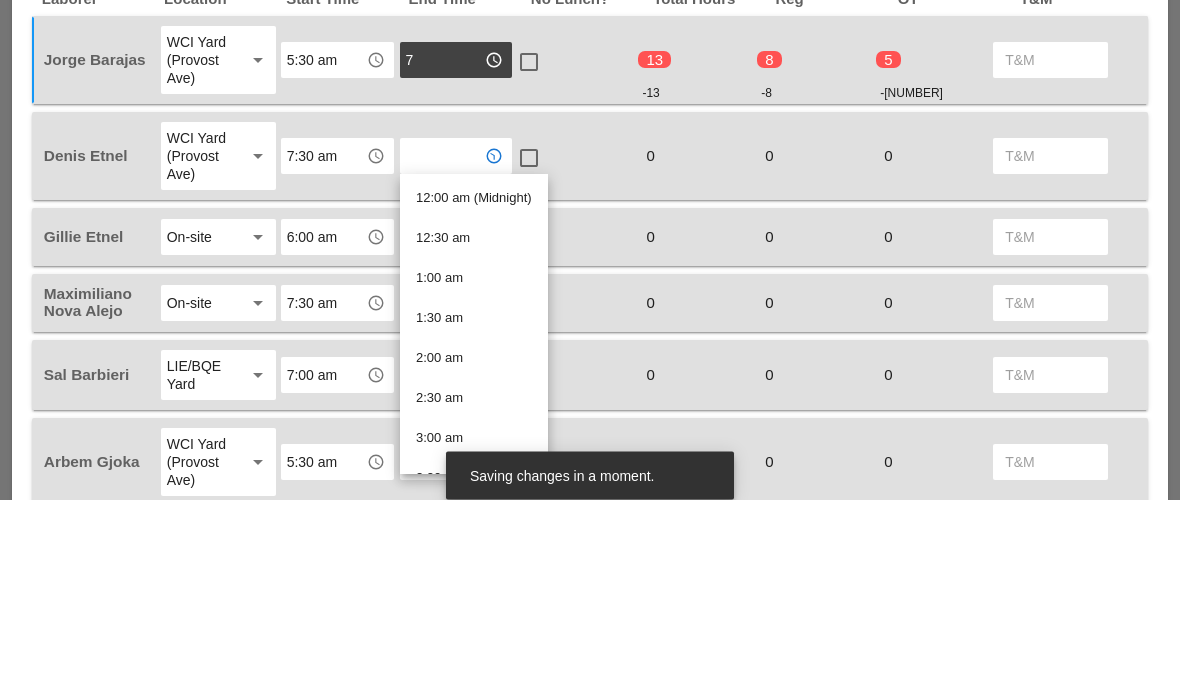 type on "7" 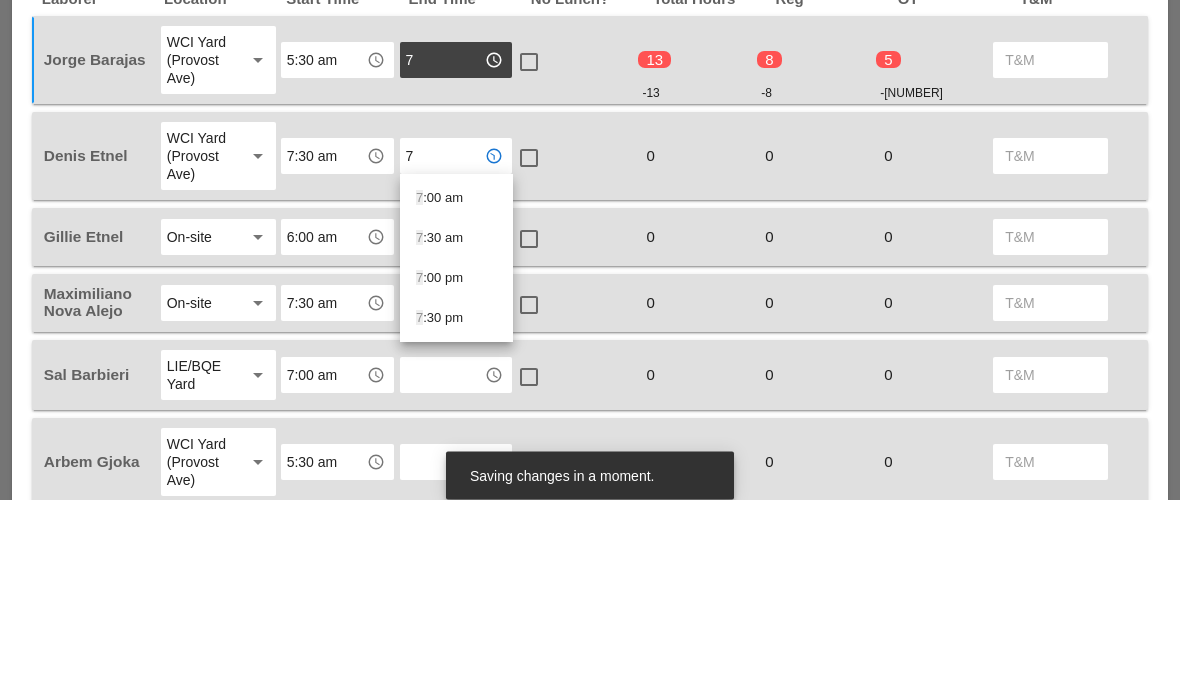click on "[TIME]" at bounding box center (456, 475) 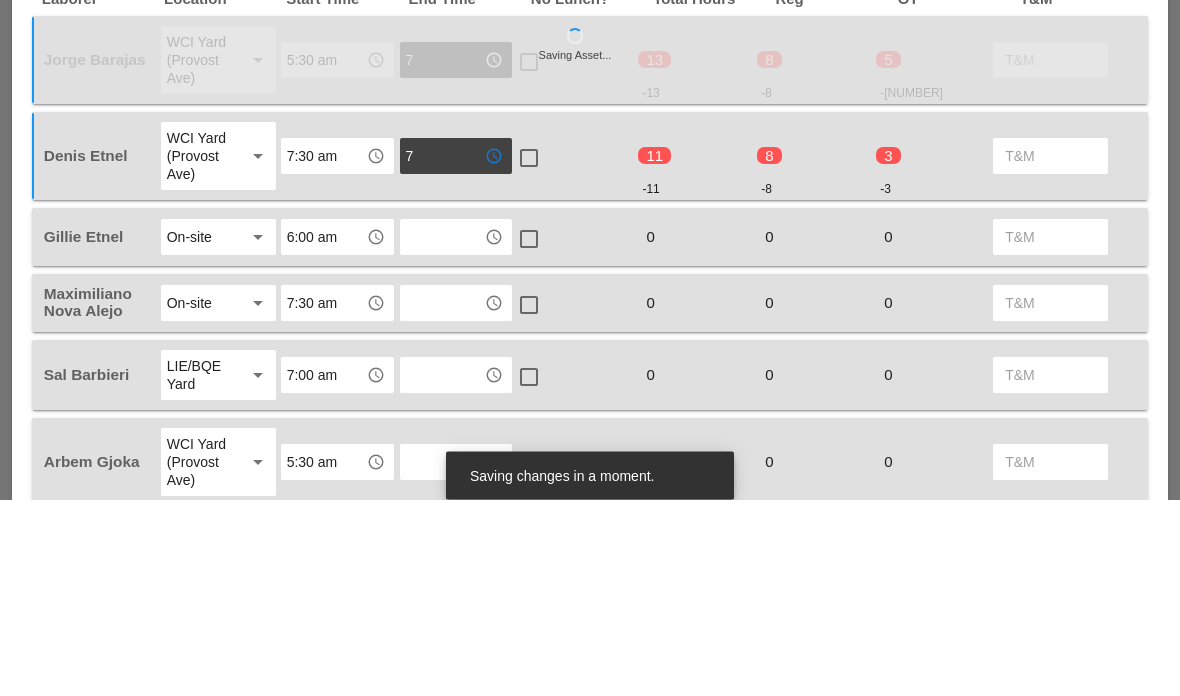 click at bounding box center [442, 434] 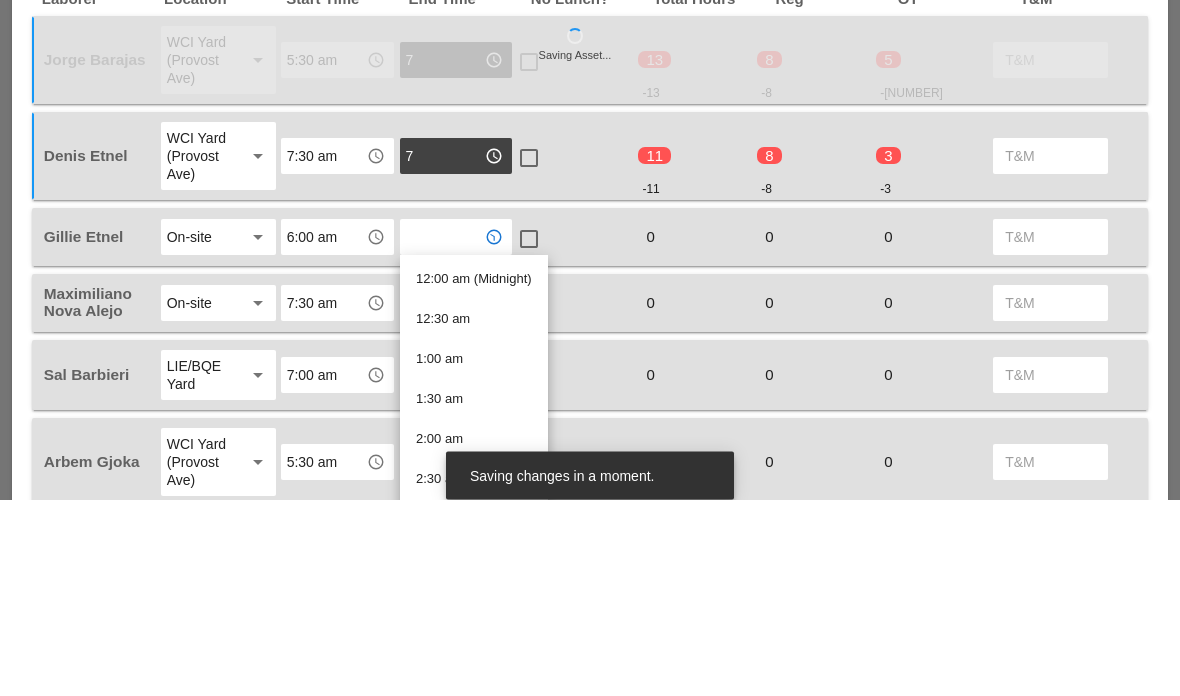 type on "7" 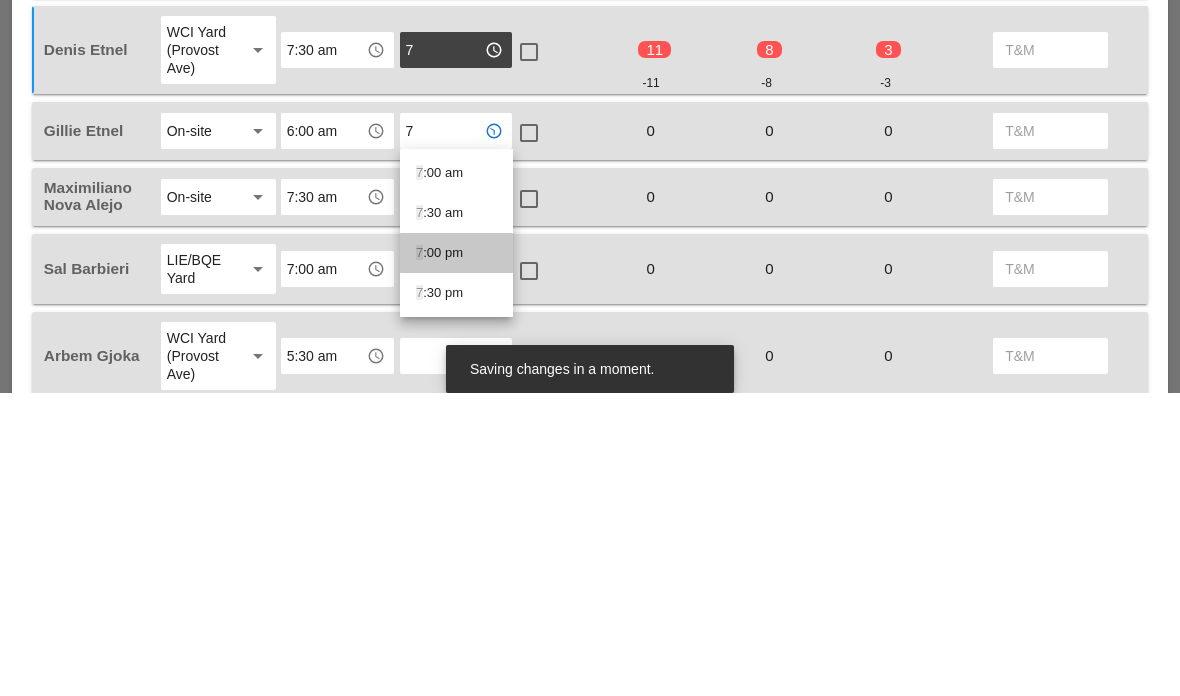 click on "[TIME]" at bounding box center (456, 556) 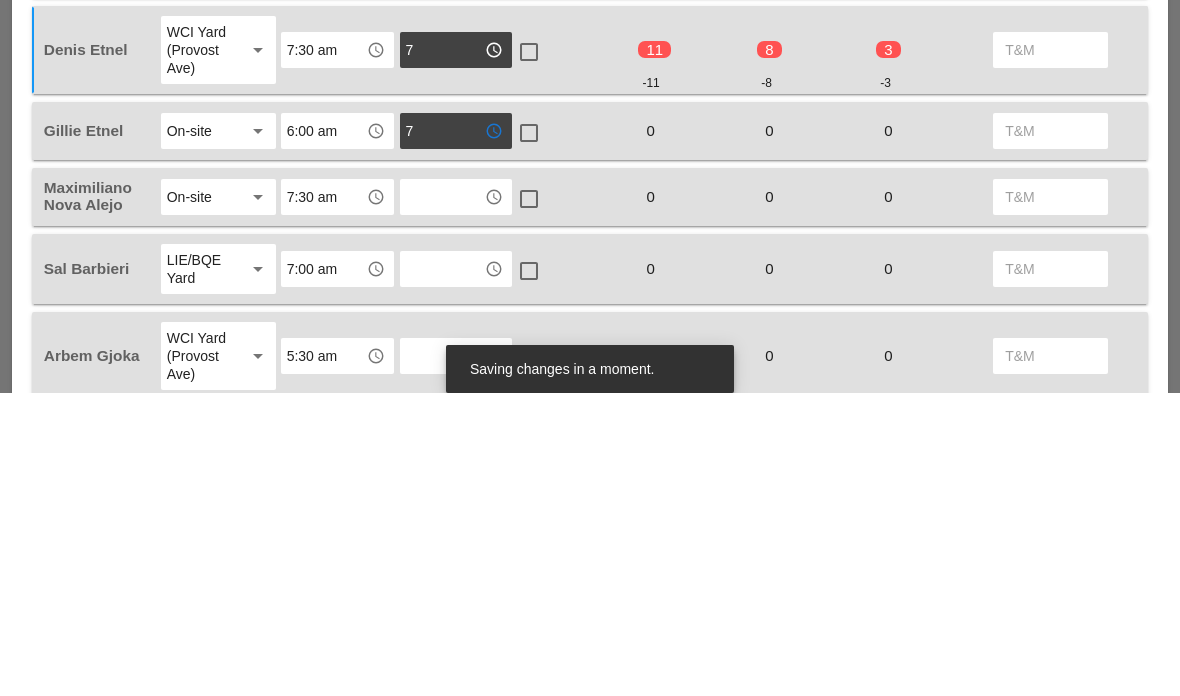 click at bounding box center (442, 500) 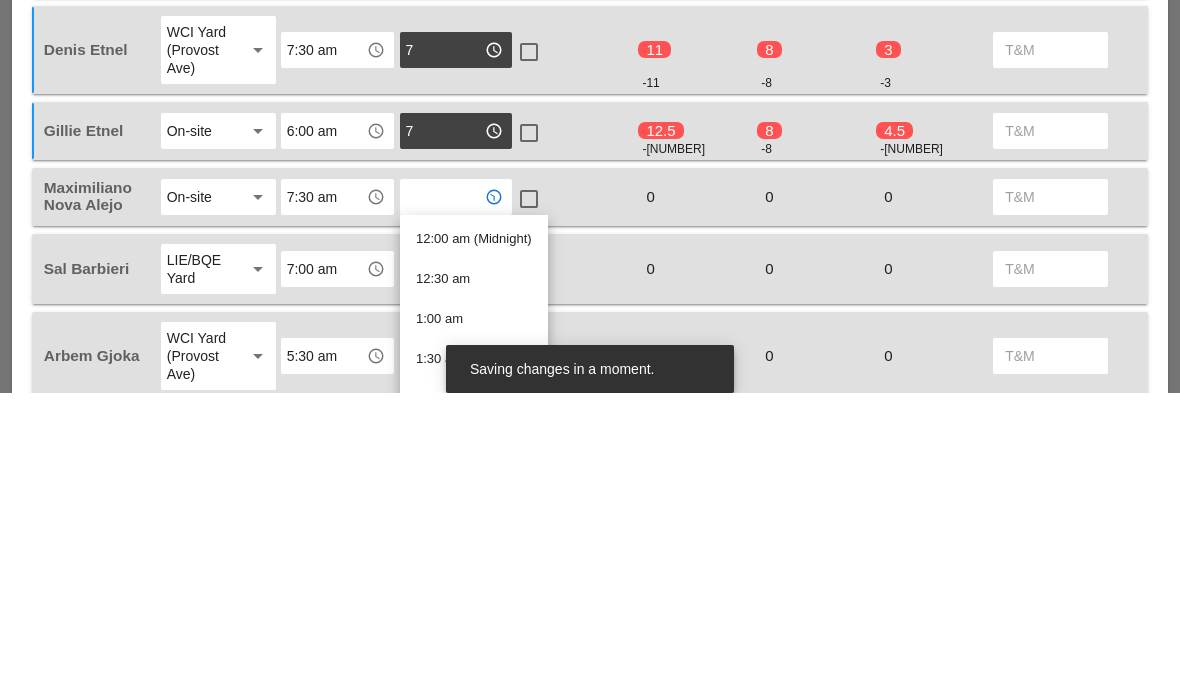 type on "7" 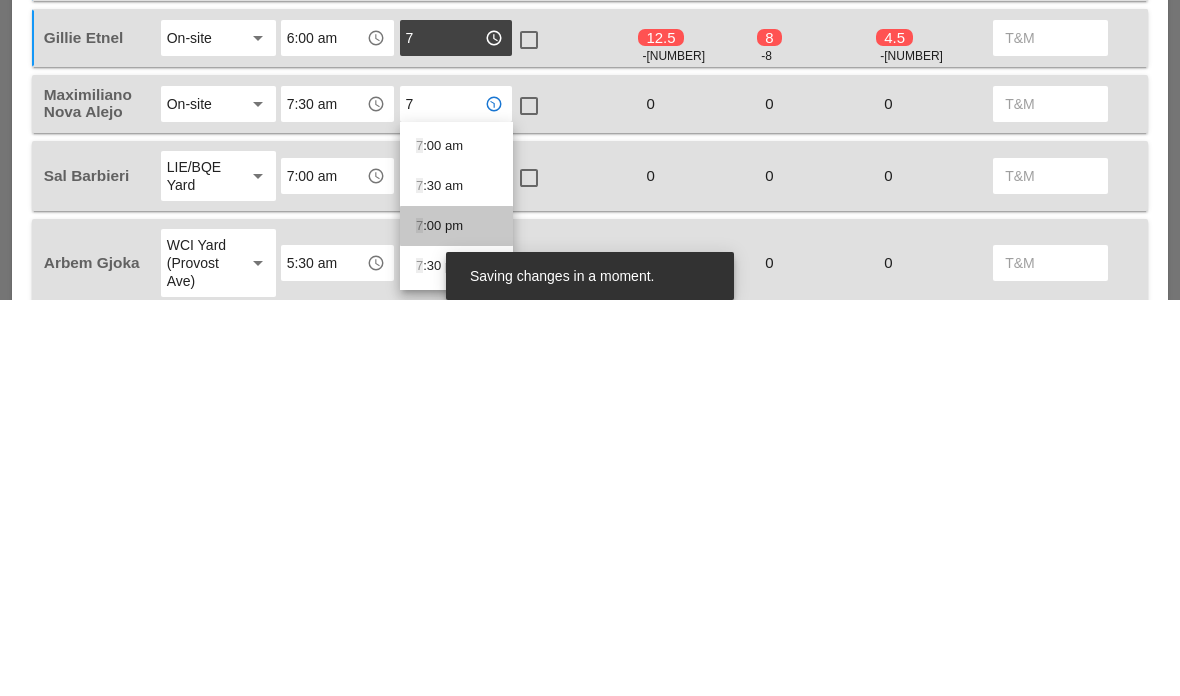 click on "[TIME]" at bounding box center [456, 622] 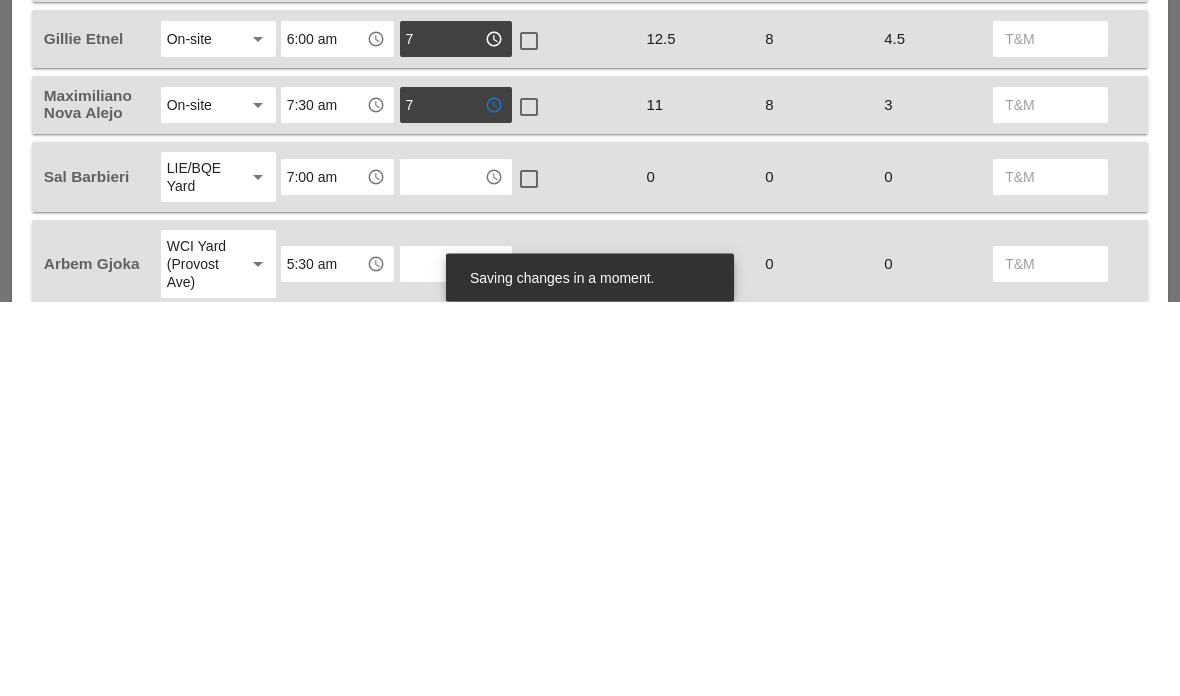 click at bounding box center (442, 572) 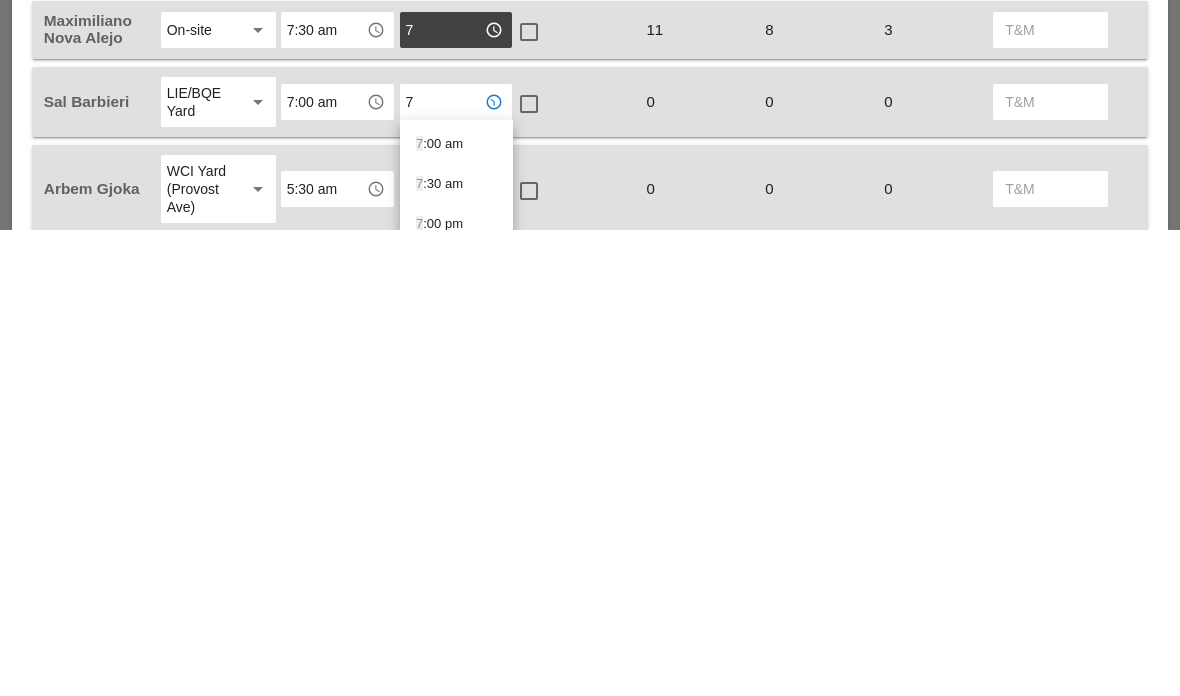 scroll, scrollTop: 841, scrollLeft: 0, axis: vertical 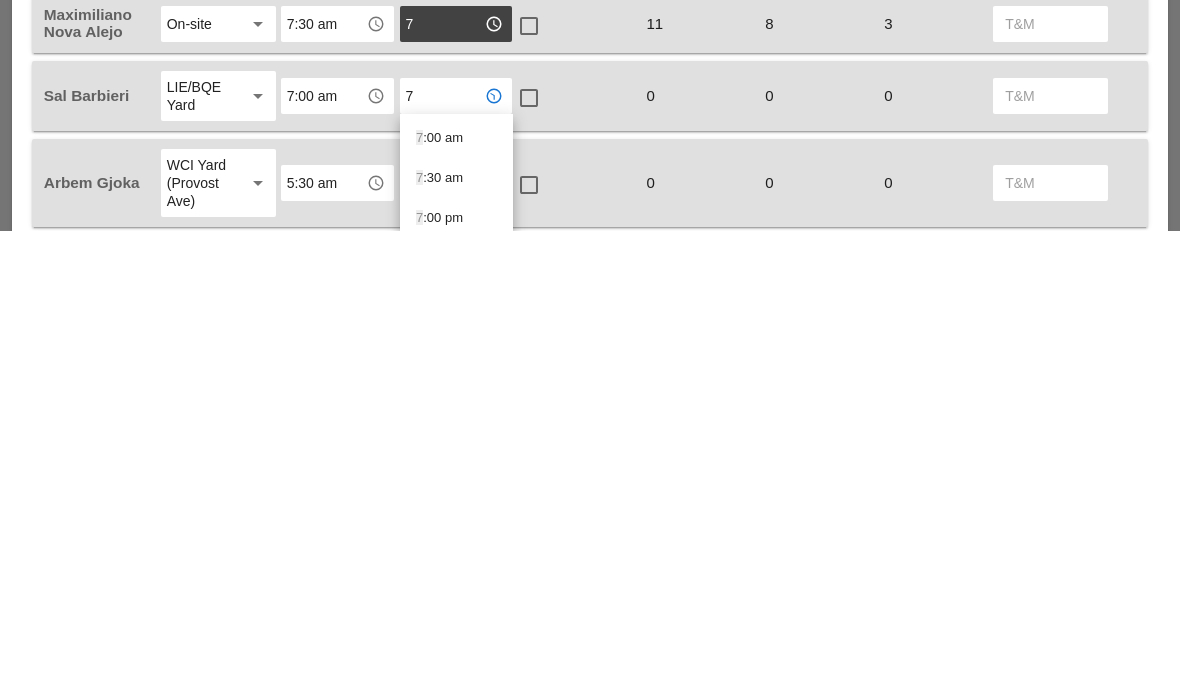 click on "[TIME]" at bounding box center [456, 723] 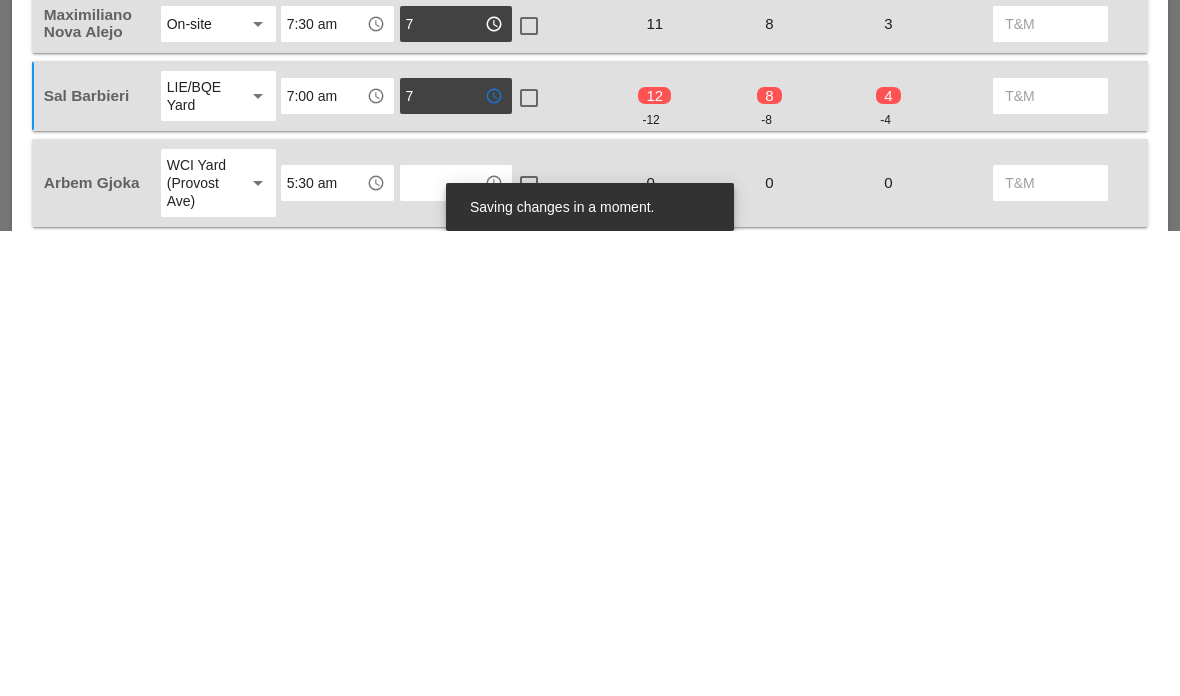 click at bounding box center [442, 648] 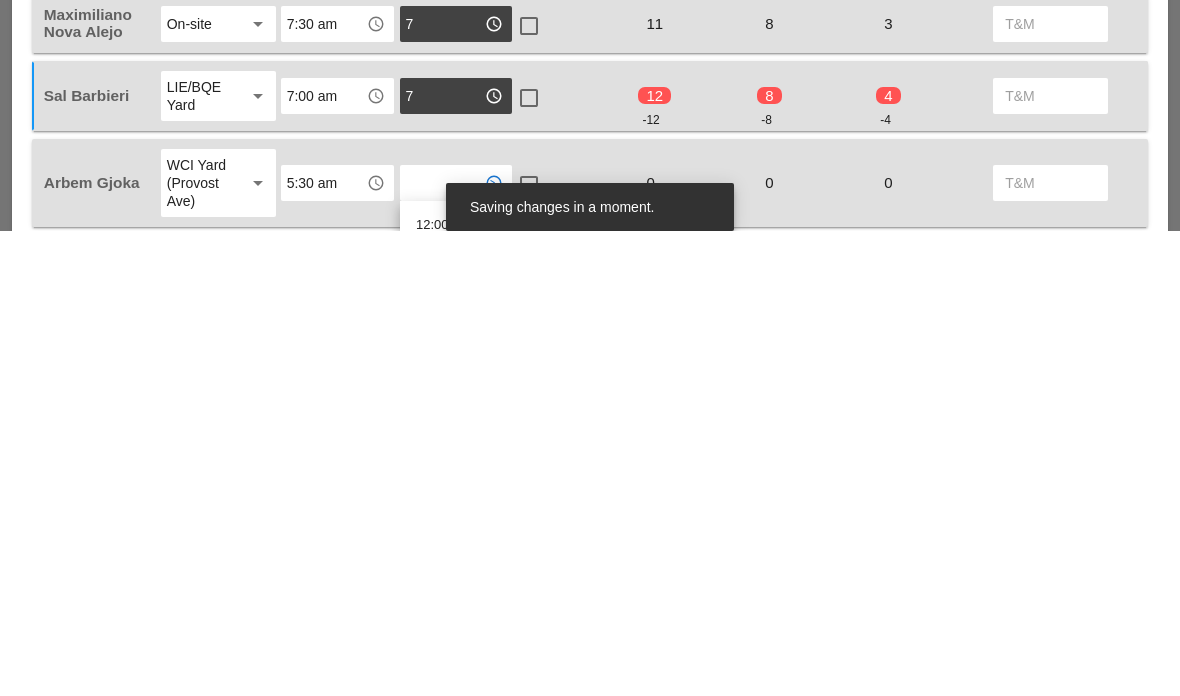click on "7" at bounding box center [442, 561] 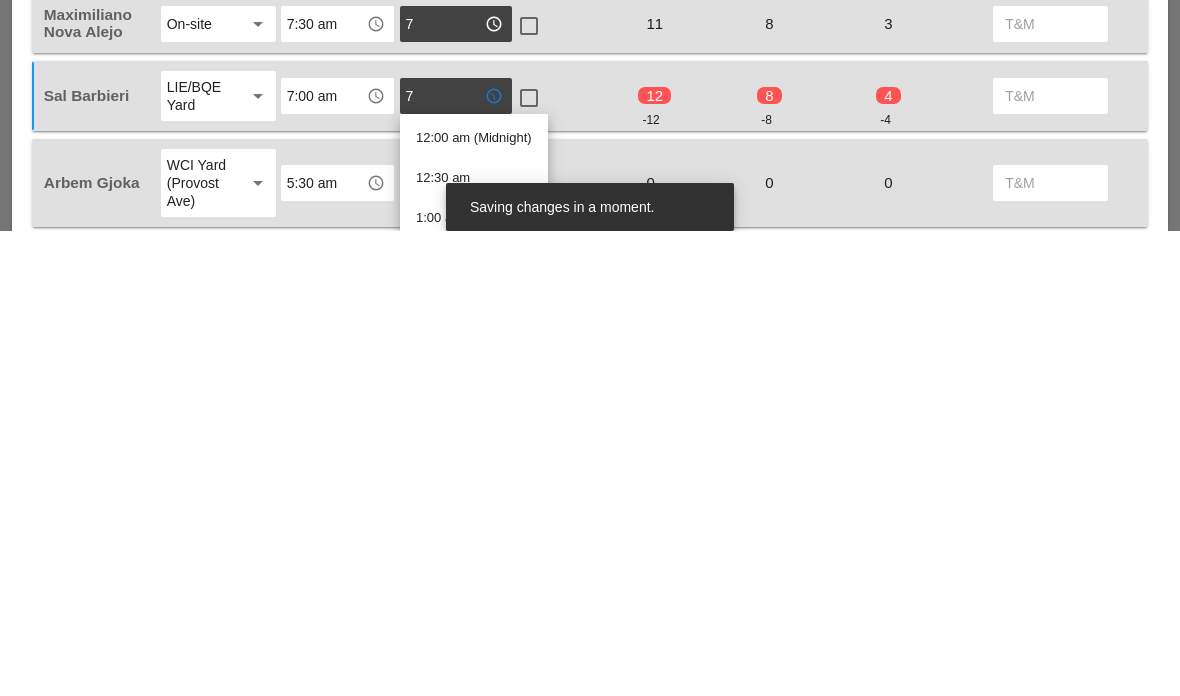type on "7:30 pm" 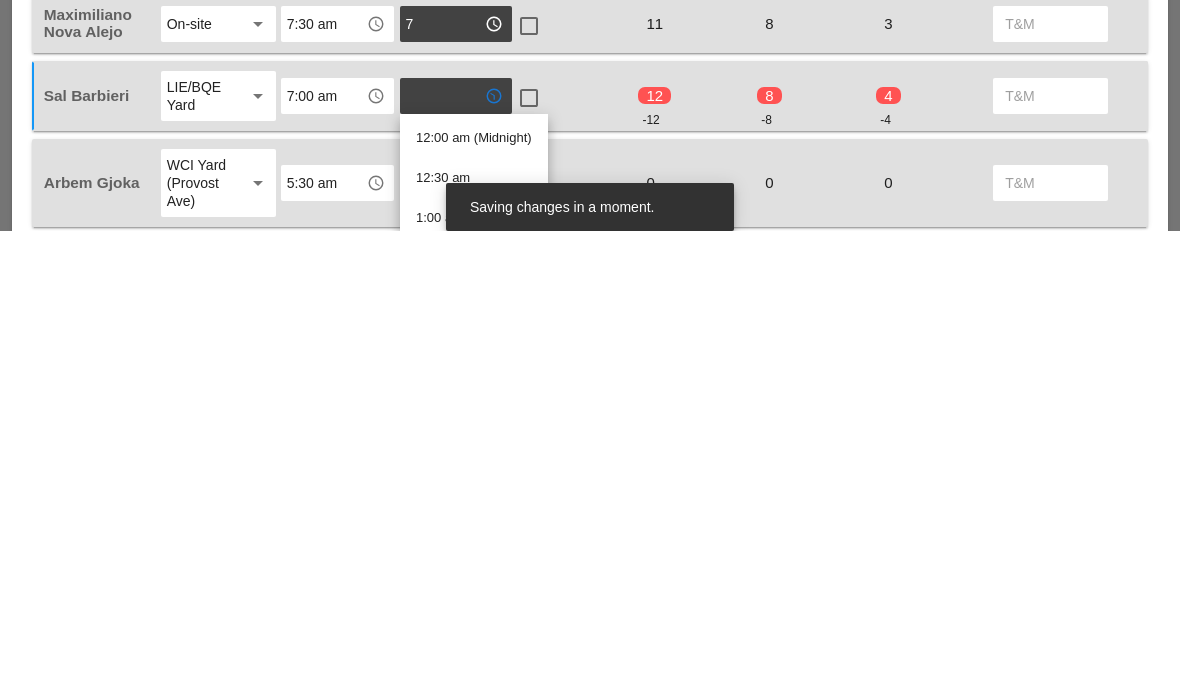 type on "9" 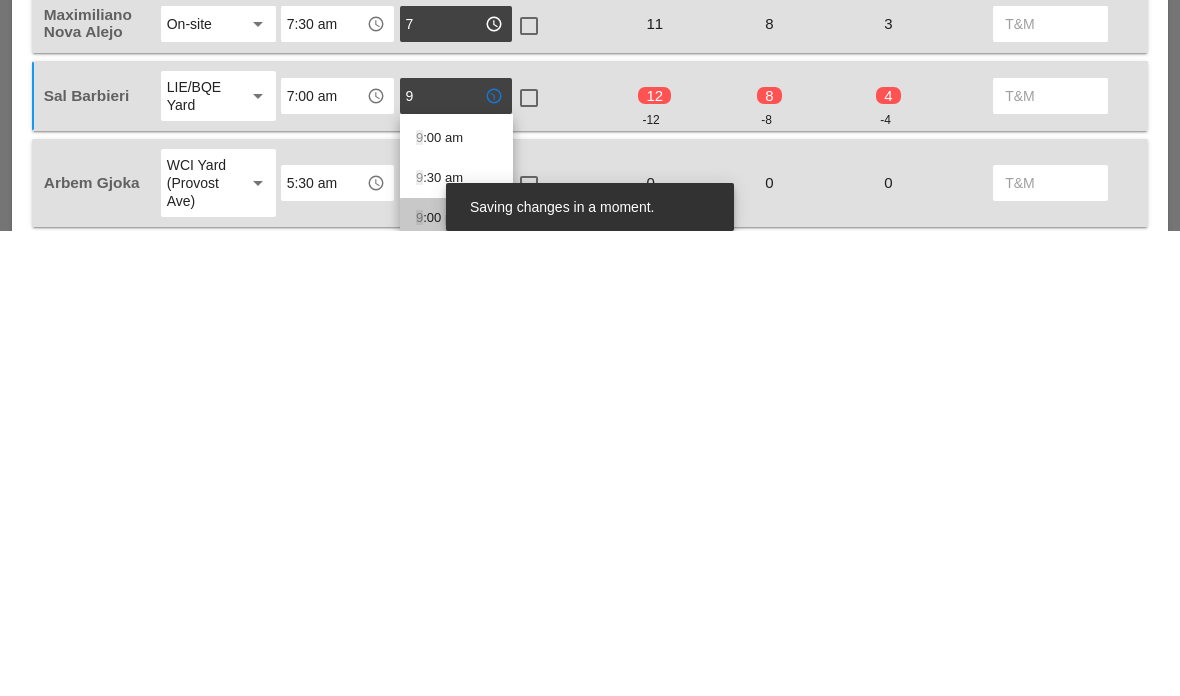 click on "[TIME]" at bounding box center (456, 683) 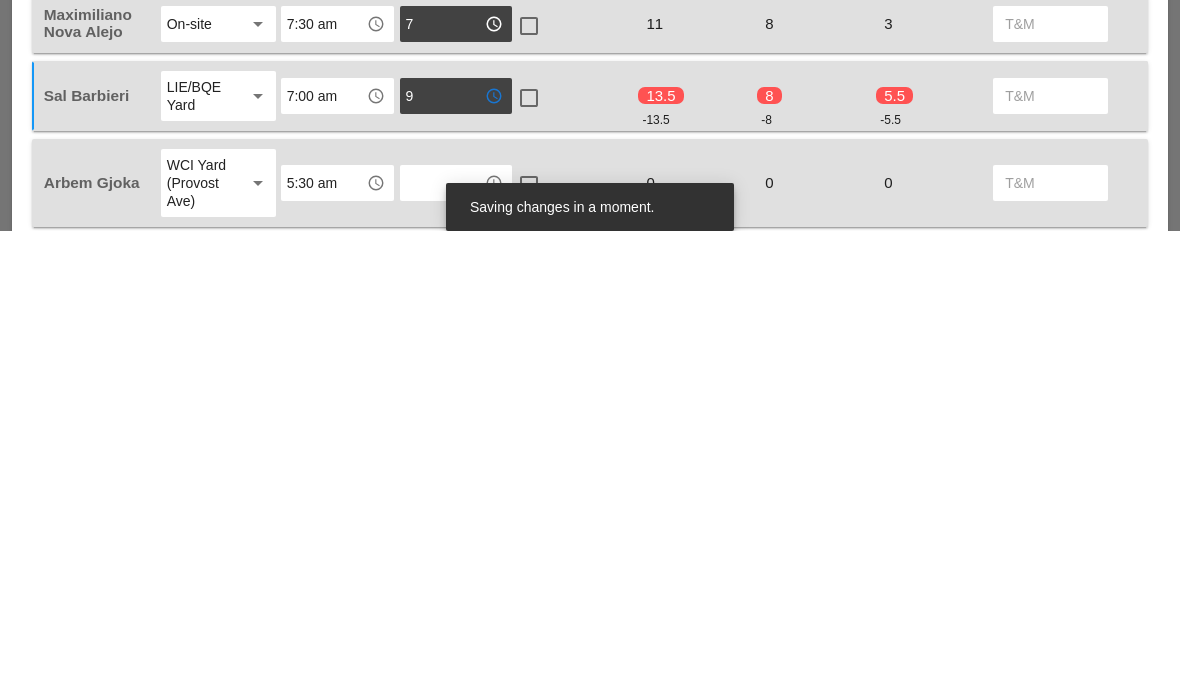 click at bounding box center (442, 648) 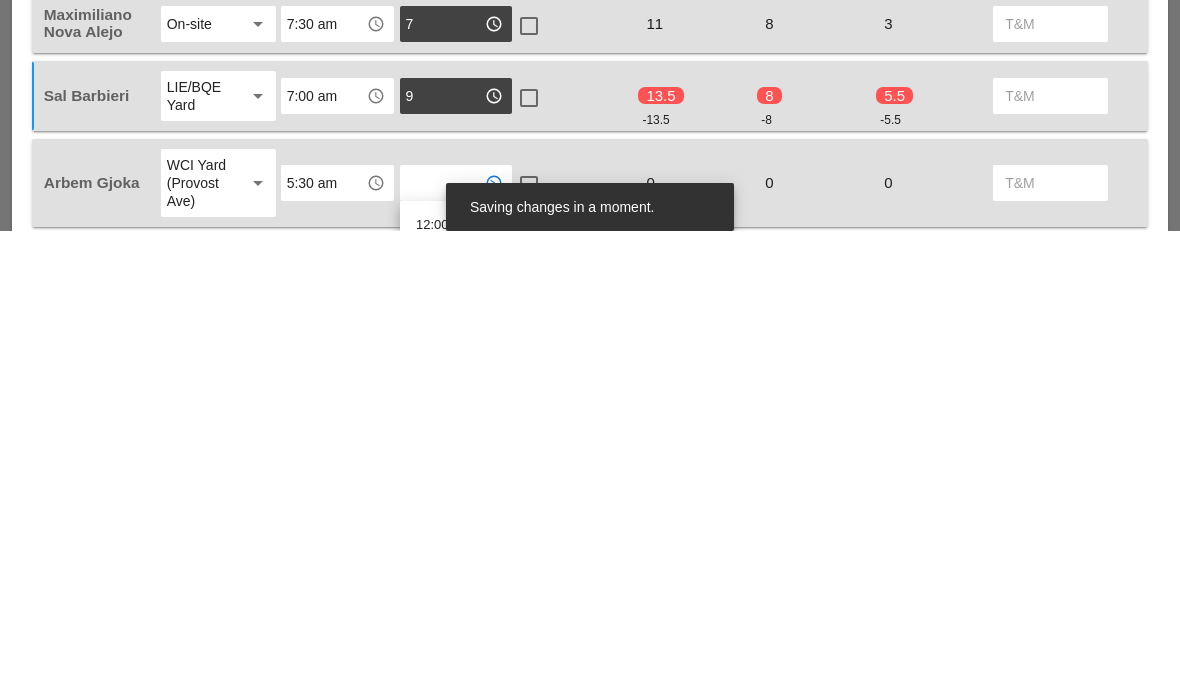 type on "7" 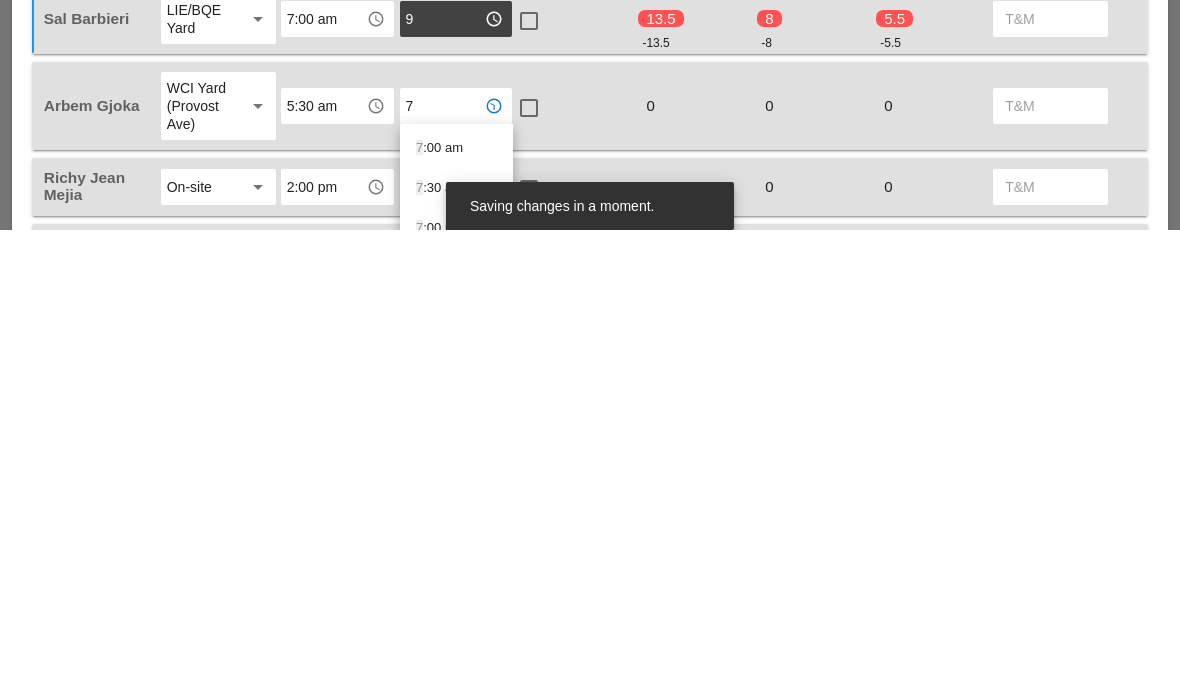 scroll, scrollTop: 918, scrollLeft: 0, axis: vertical 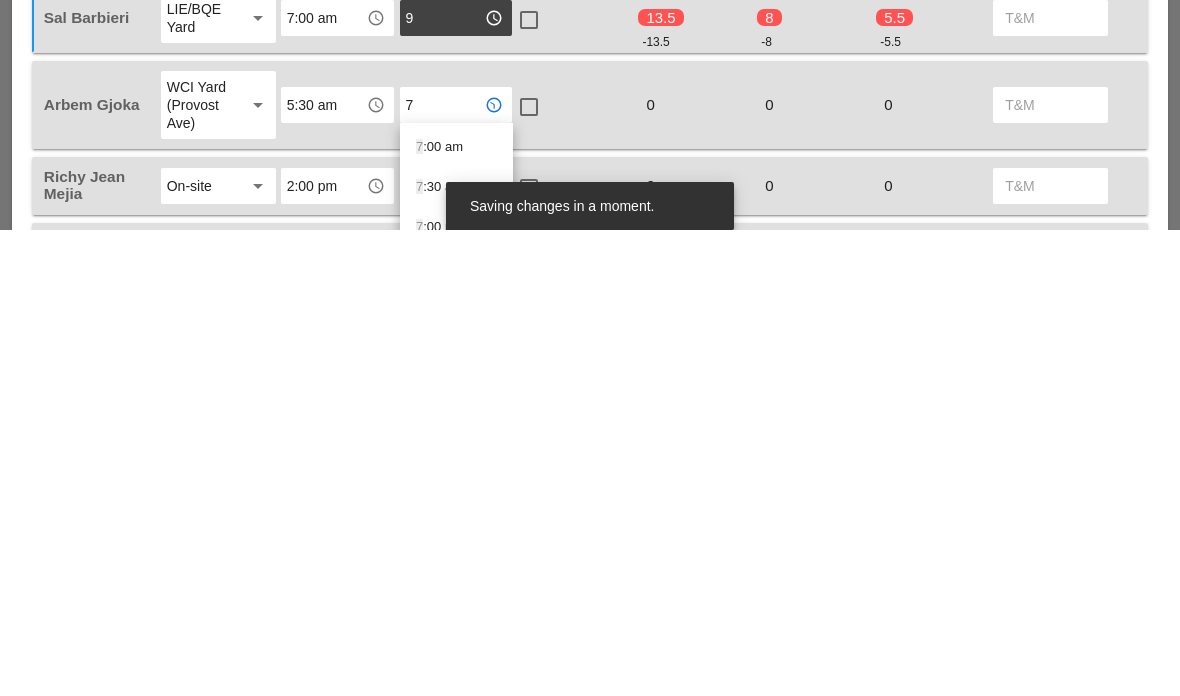 click on "[TIME]" at bounding box center [456, 693] 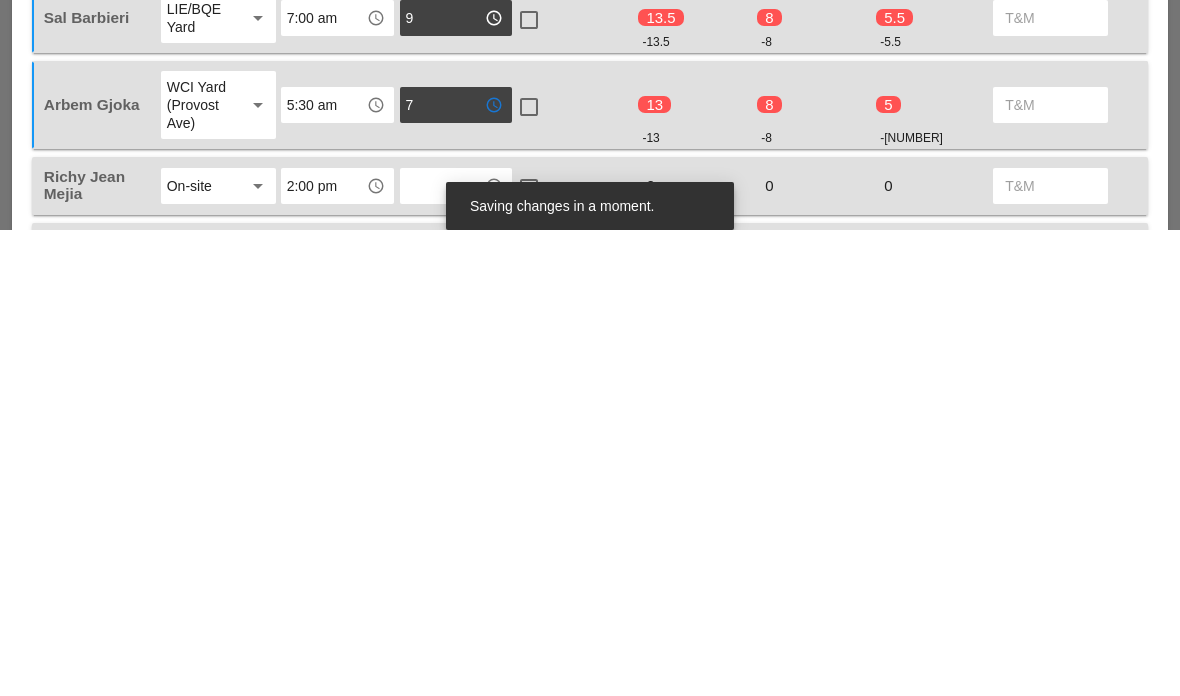 click at bounding box center [442, 652] 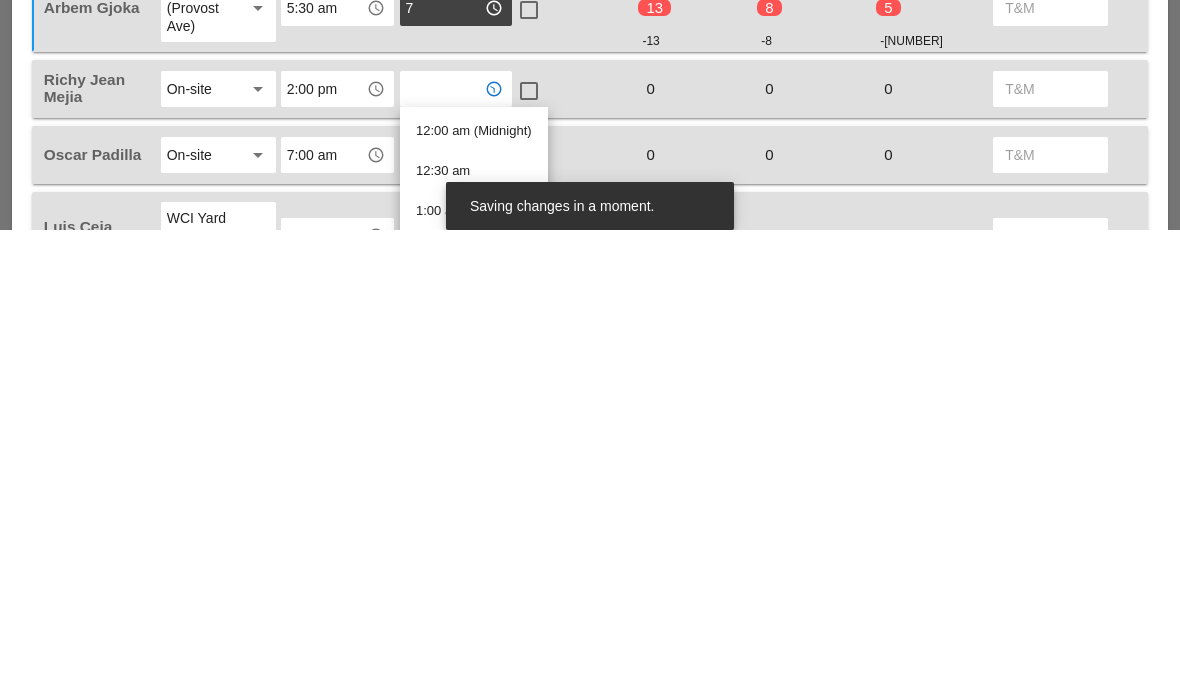 scroll, scrollTop: 1016, scrollLeft: 0, axis: vertical 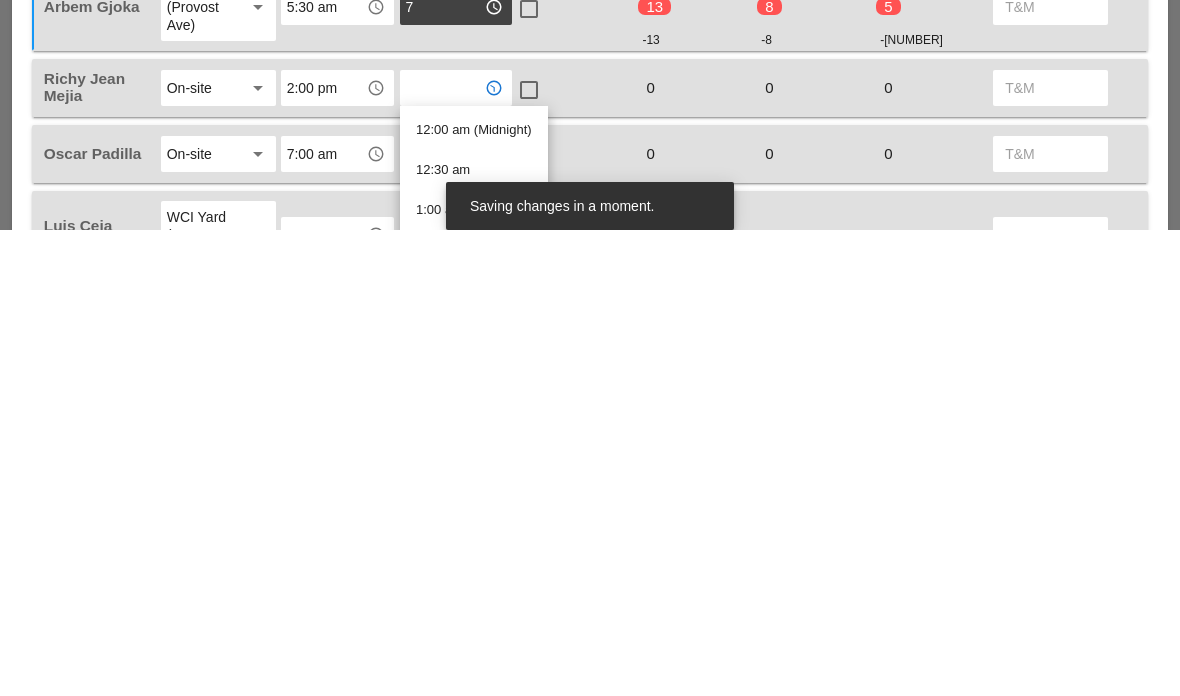 click on "check_box_outline_blank" at bounding box center [574, 701] 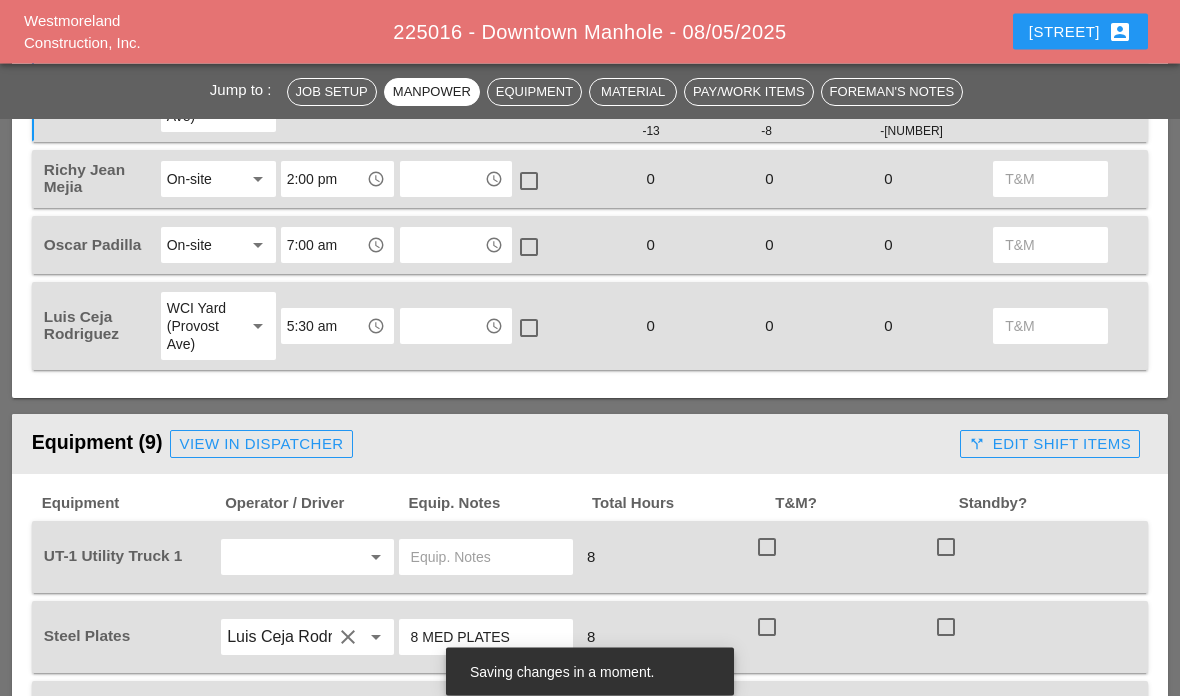 scroll, scrollTop: 1376, scrollLeft: 0, axis: vertical 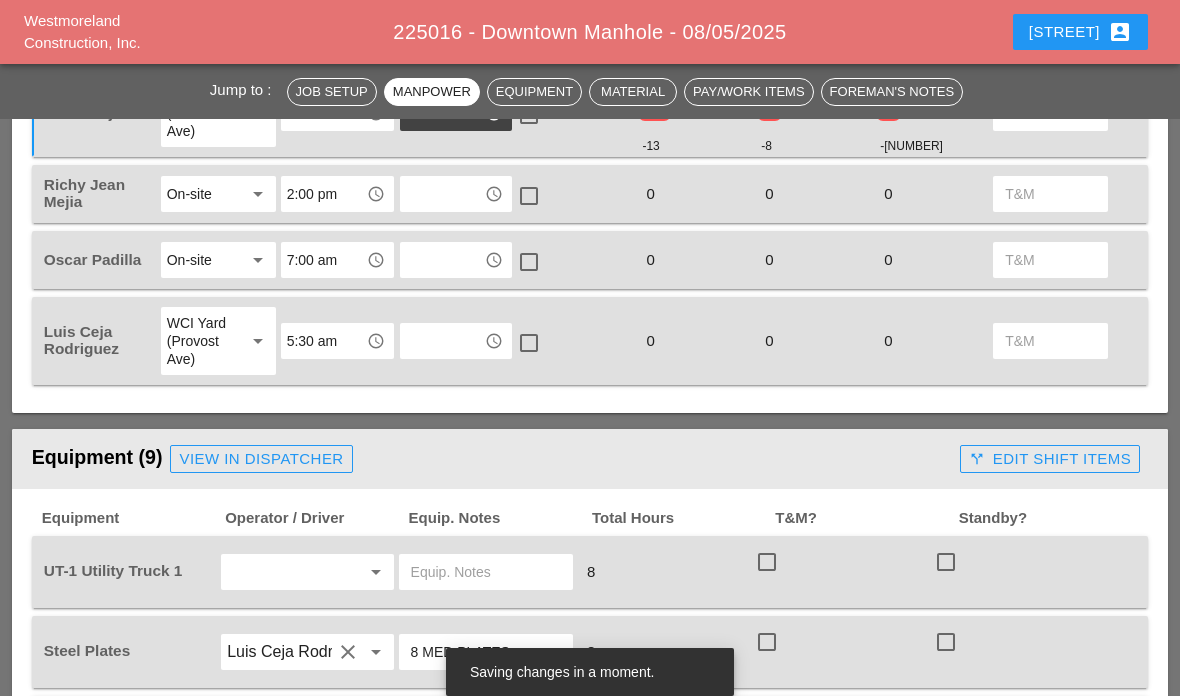 click at bounding box center (442, 260) 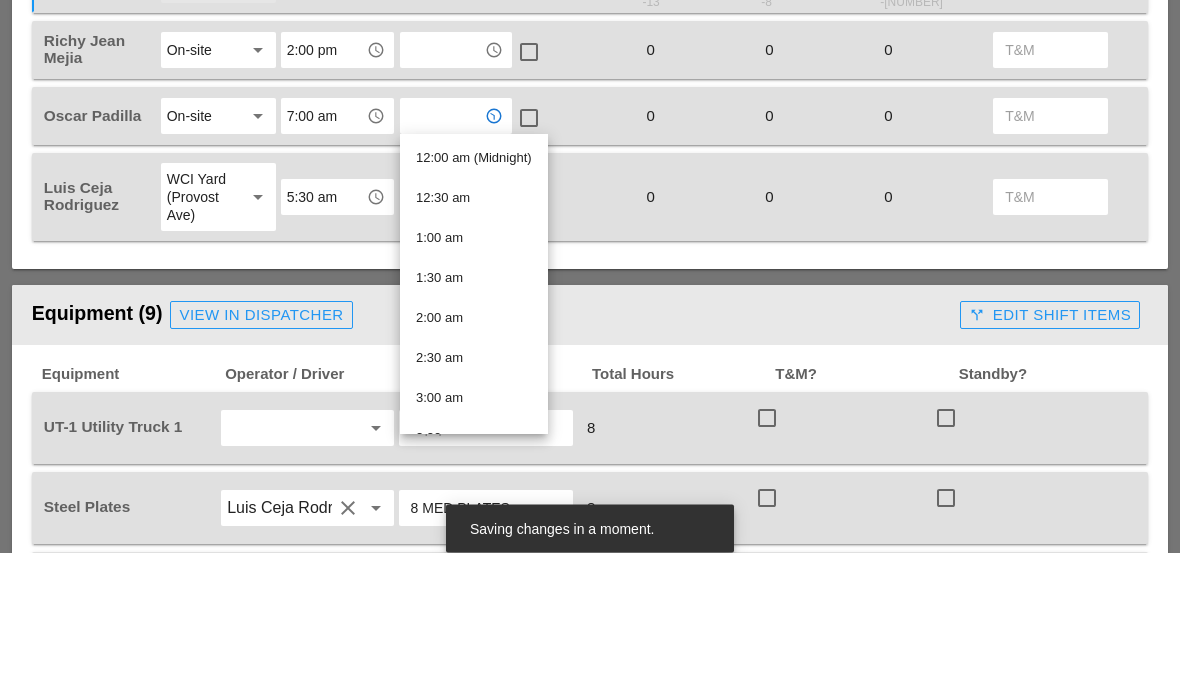 type on "7" 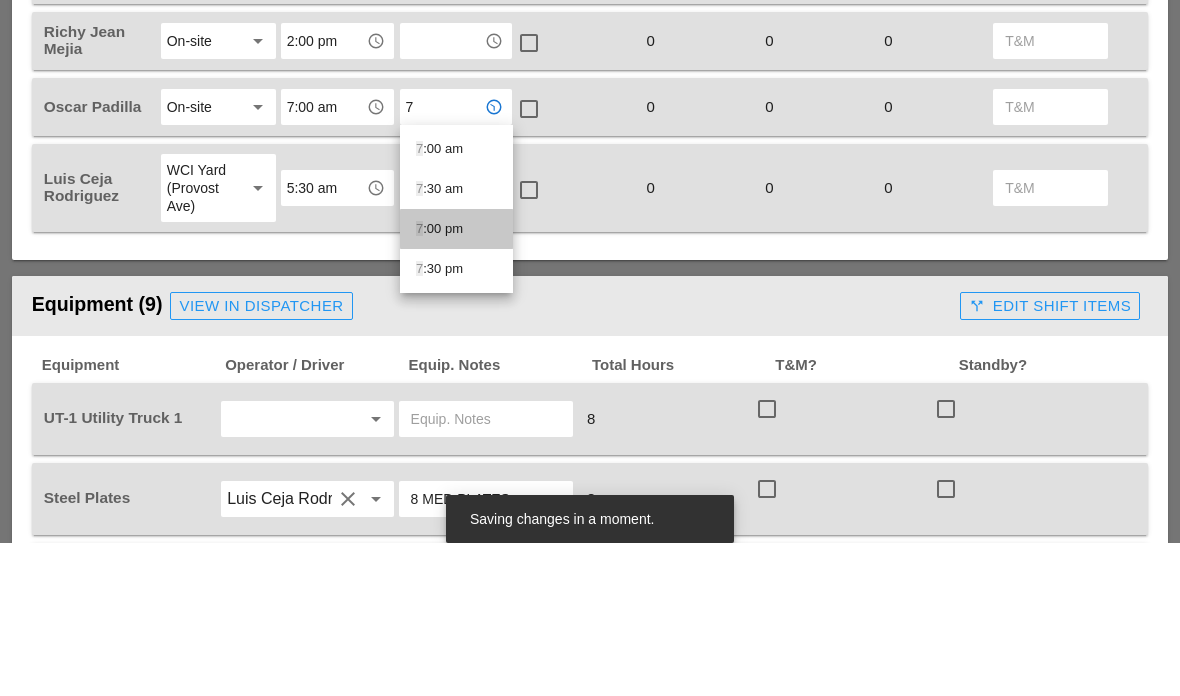 click on "[TIME]" at bounding box center [456, 382] 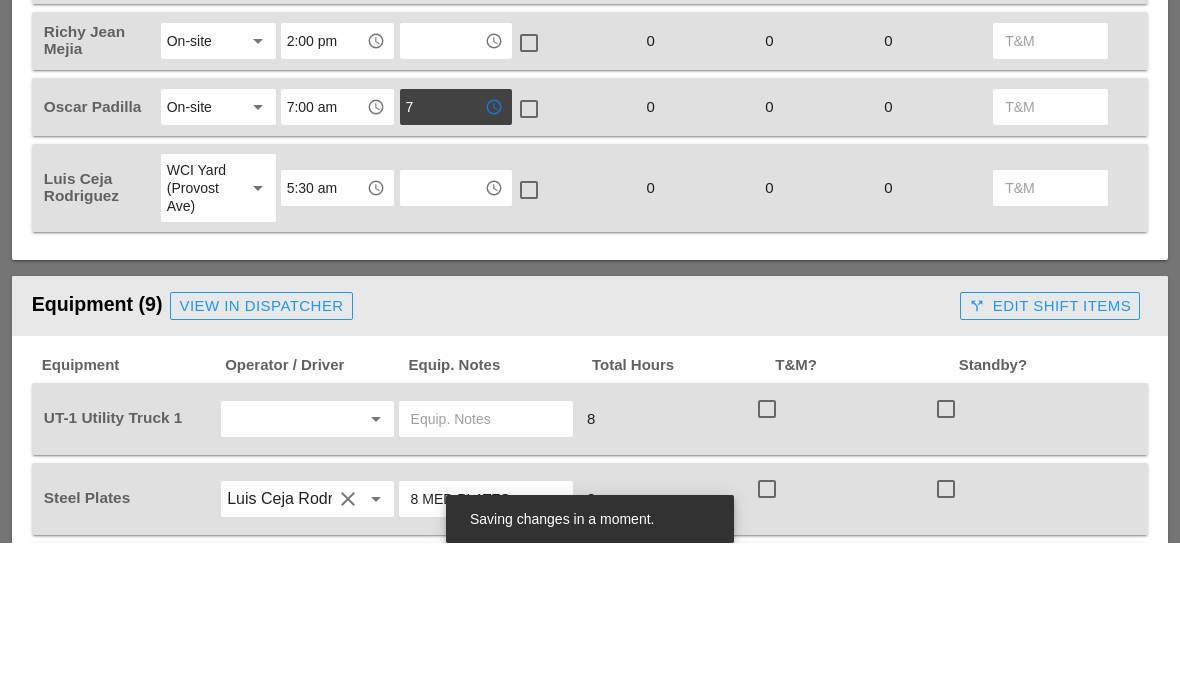 click at bounding box center (442, 341) 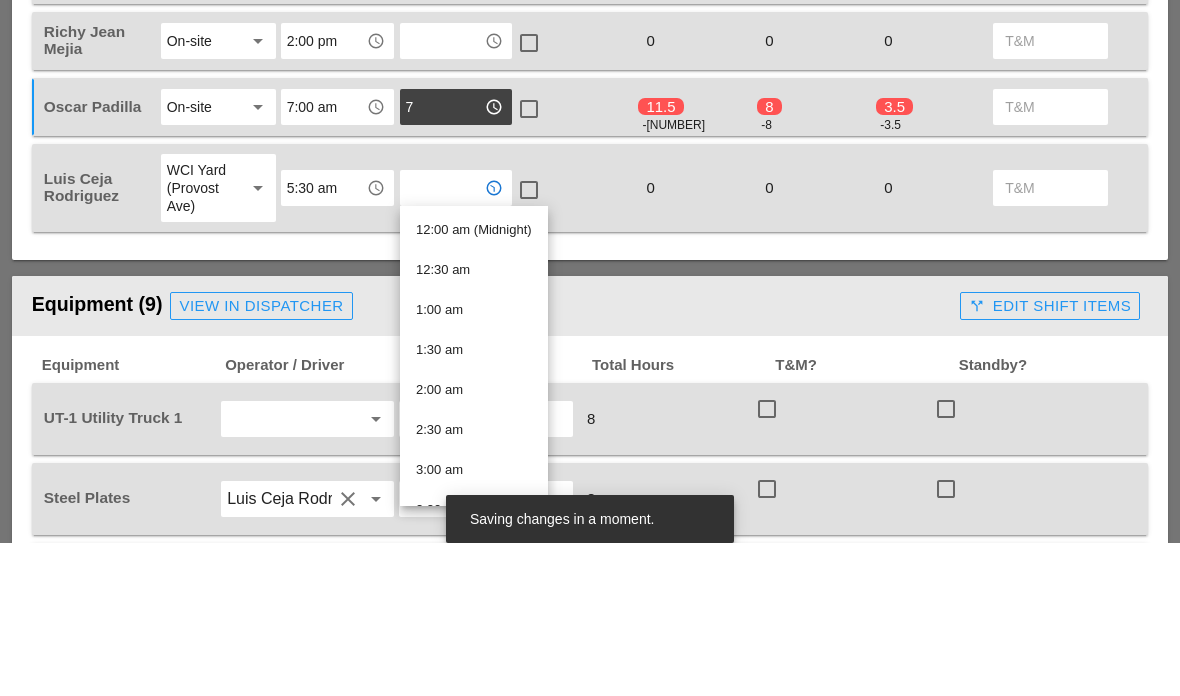 type on "7" 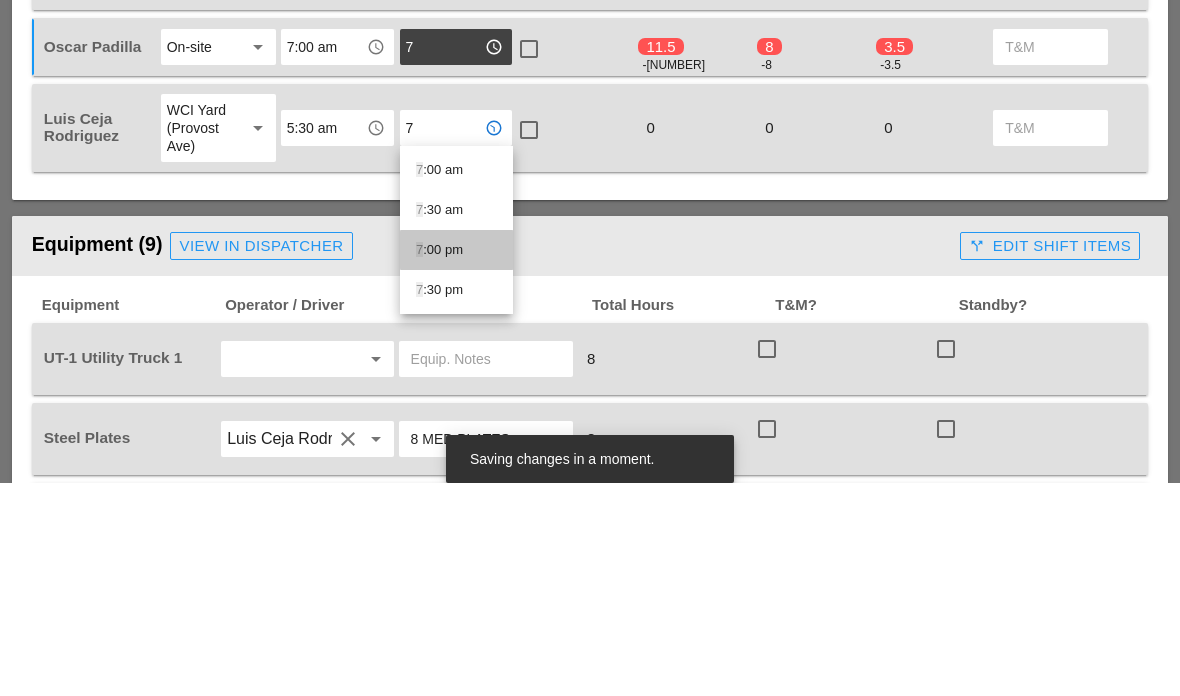 click on "[TIME]" at bounding box center [456, 463] 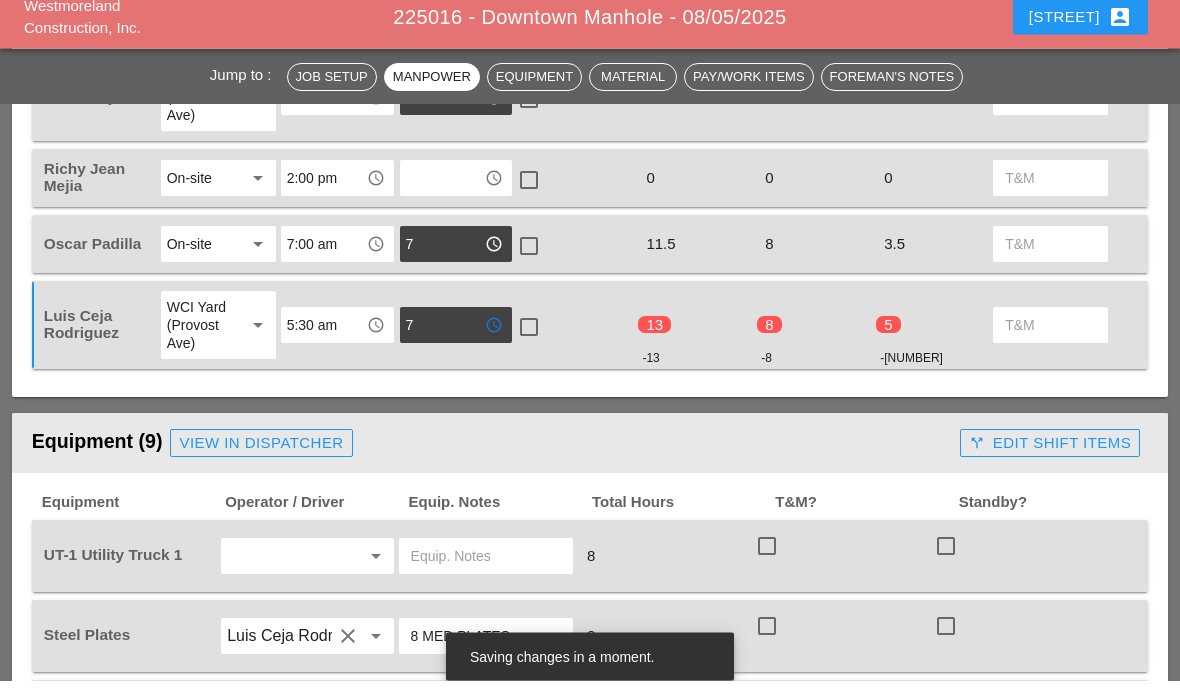 scroll, scrollTop: 1362, scrollLeft: 0, axis: vertical 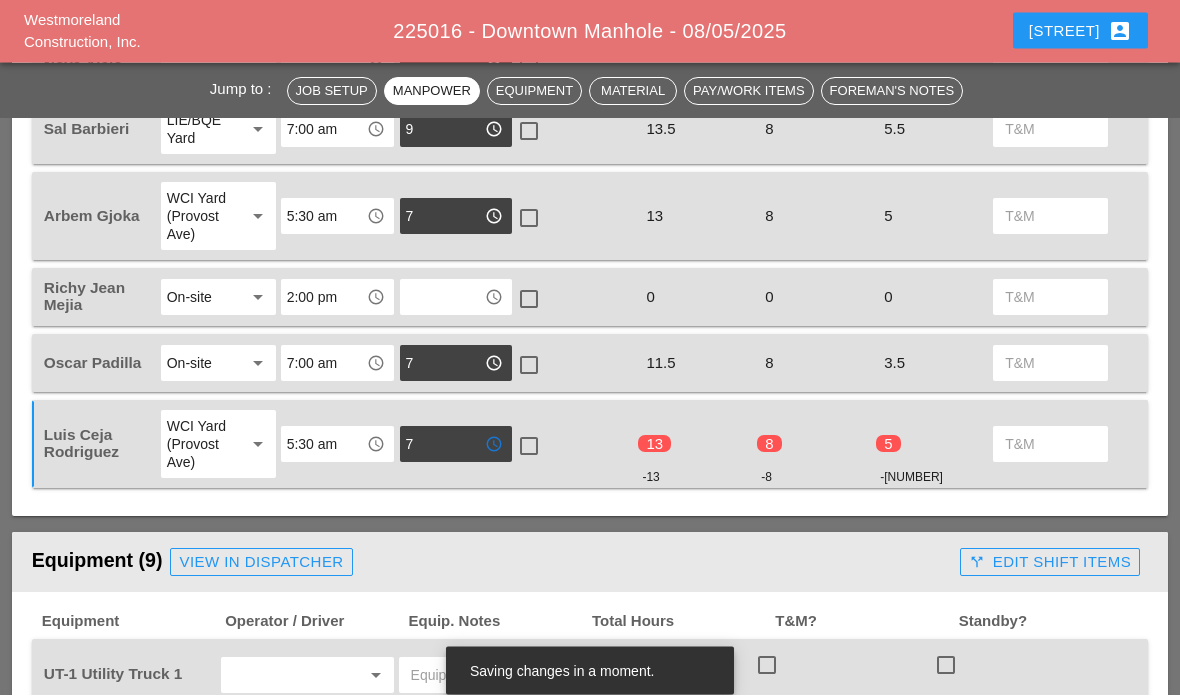 click on "[PERSON] LIE/BQE Yard arrow_drop_down 7:00 am access_time 9 access_time check_box_outline_blank 13.5  8  5.5" at bounding box center [590, 131] 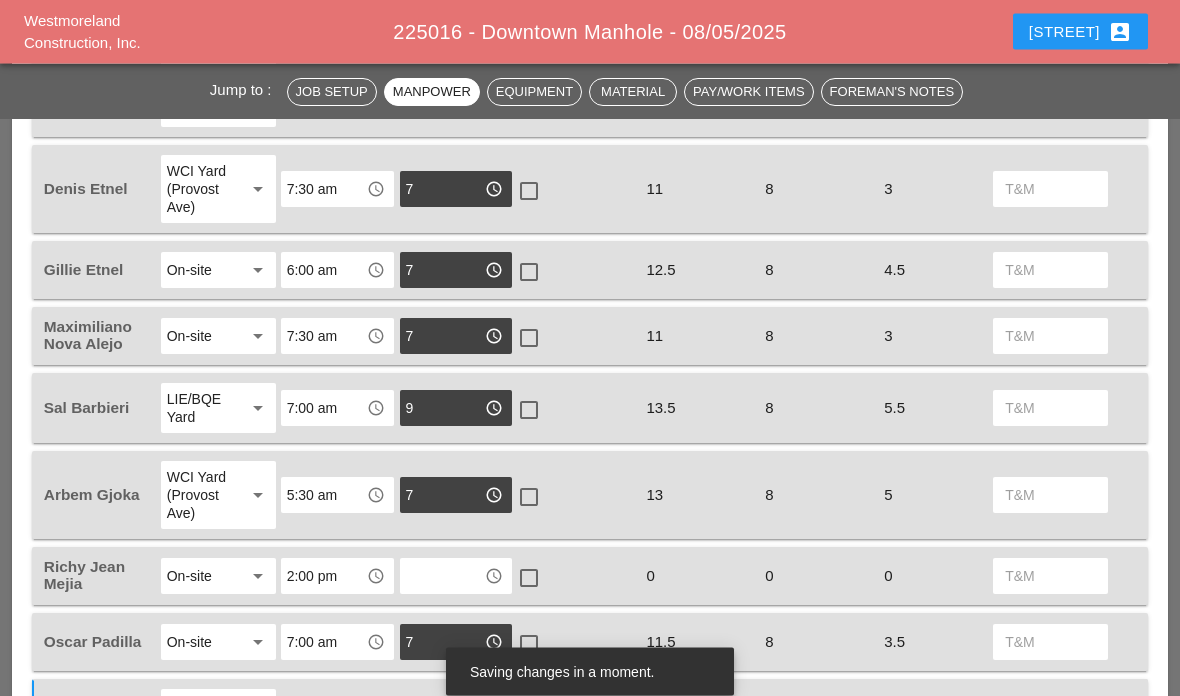 scroll, scrollTop: 992, scrollLeft: 0, axis: vertical 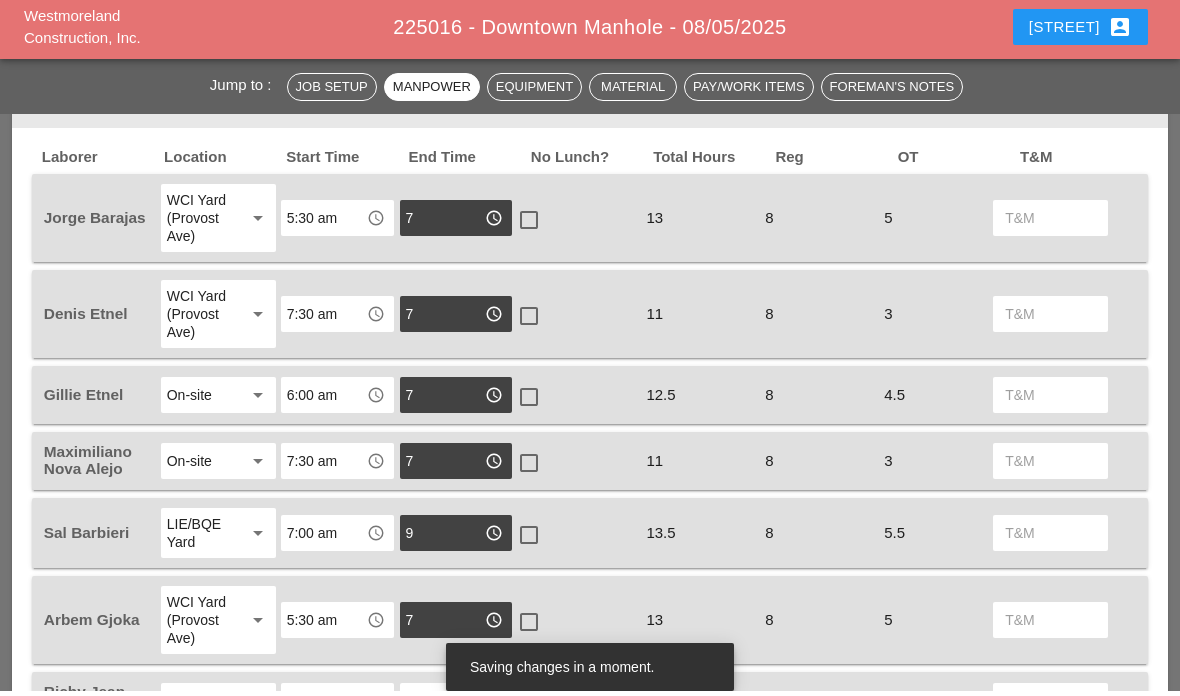 click on "7" at bounding box center (442, 223) 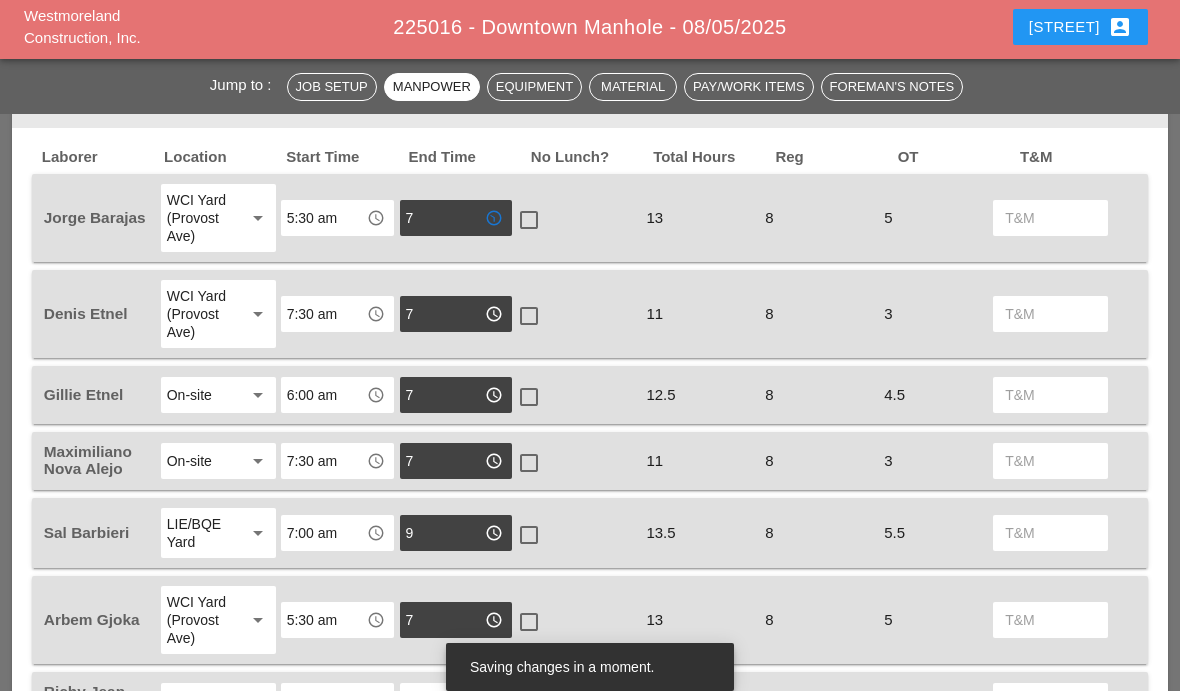 scroll, scrollTop: 869, scrollLeft: 0, axis: vertical 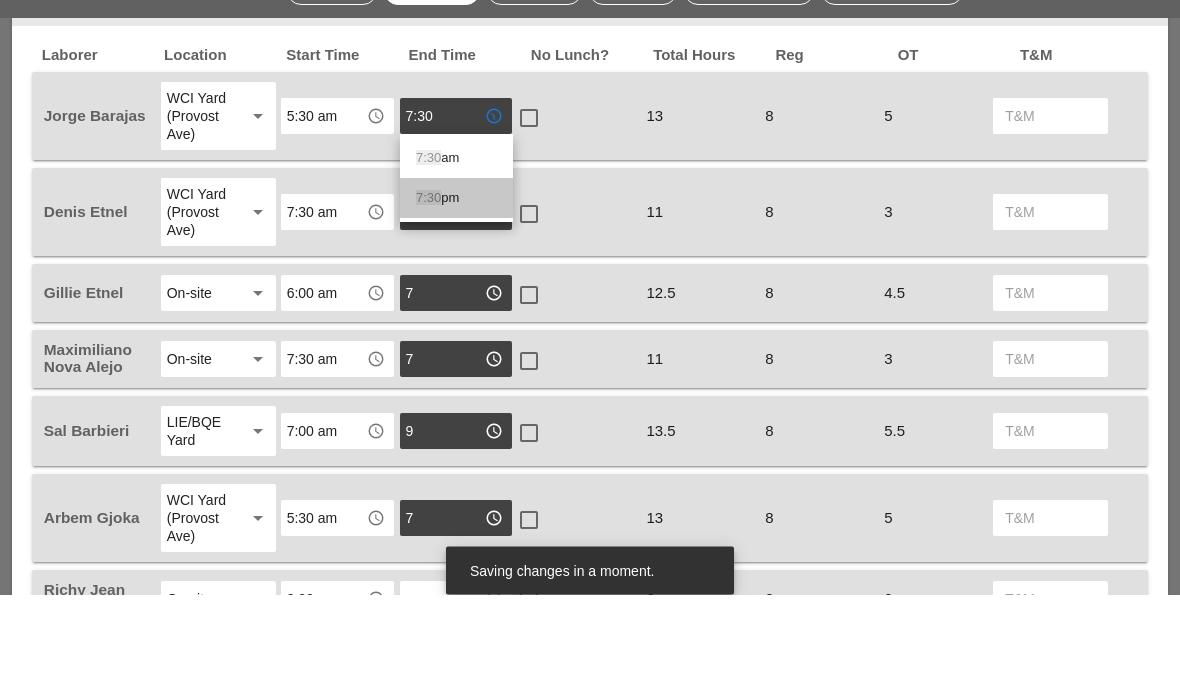 click on "[TIME]" at bounding box center (456, 300) 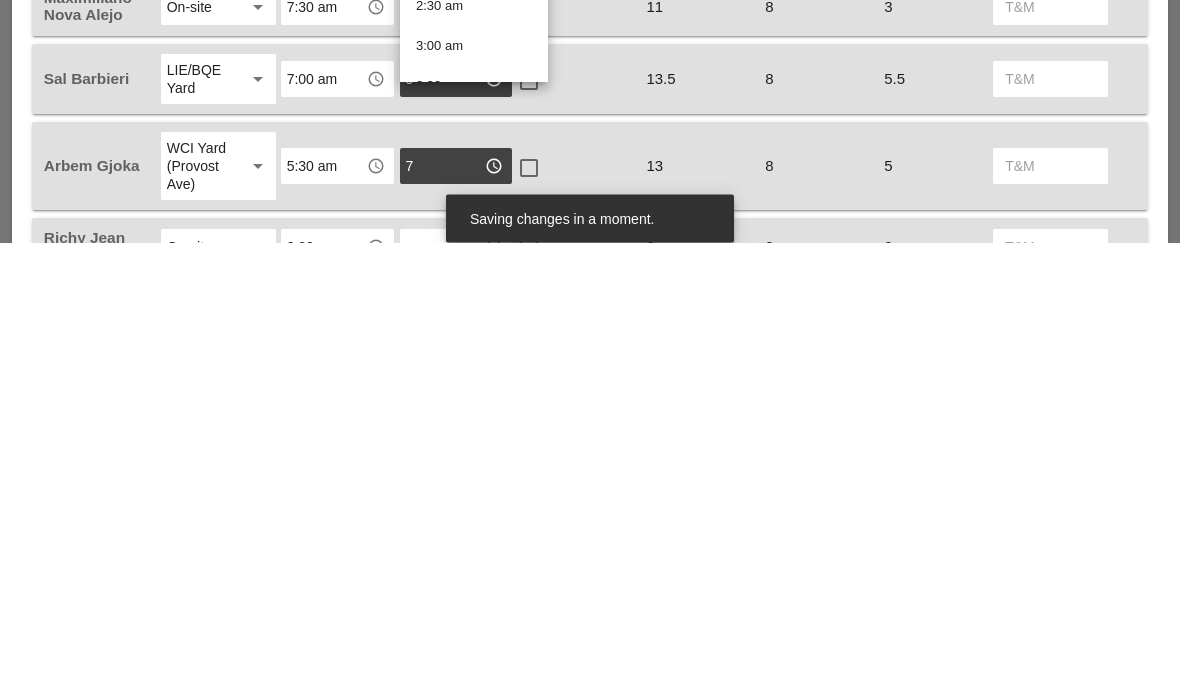 scroll, scrollTop: 885, scrollLeft: 0, axis: vertical 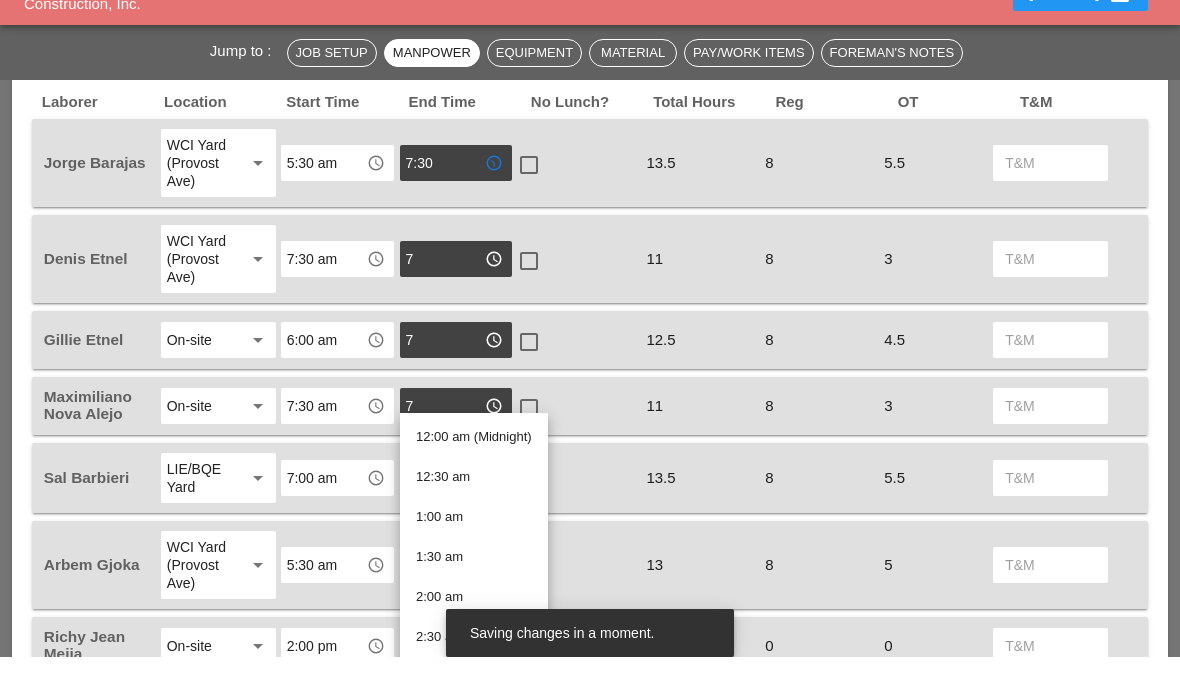 click on "7:30" at bounding box center [442, 202] 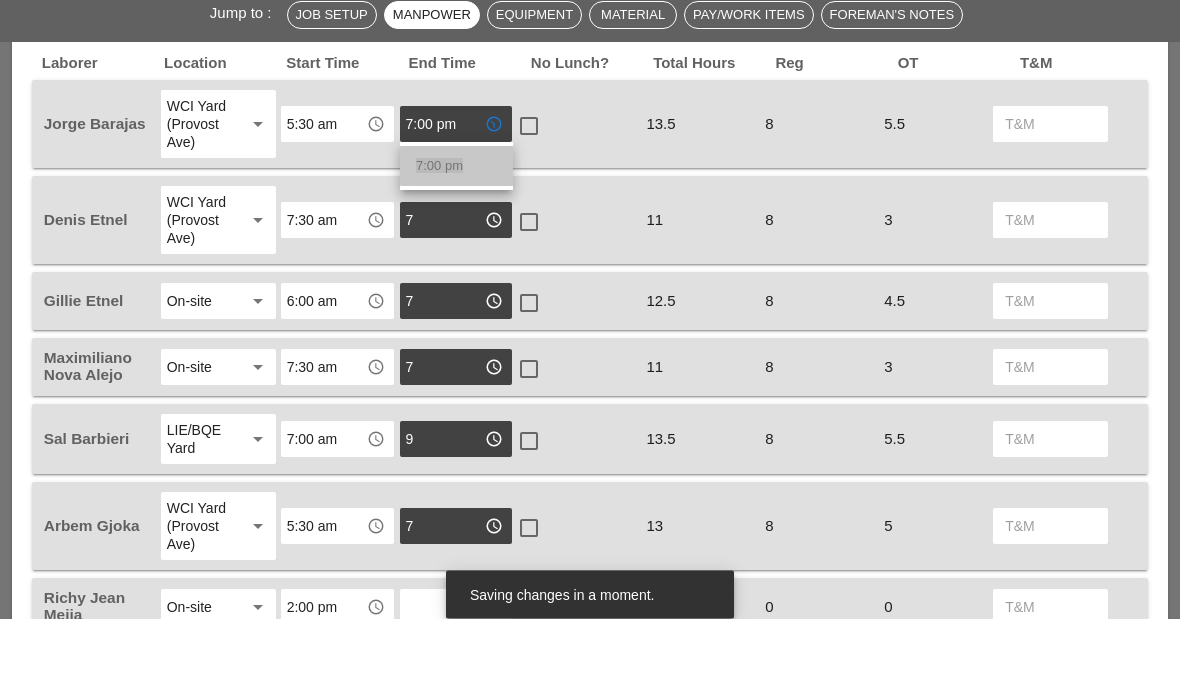 click on "7:00 pm" at bounding box center (439, 243) 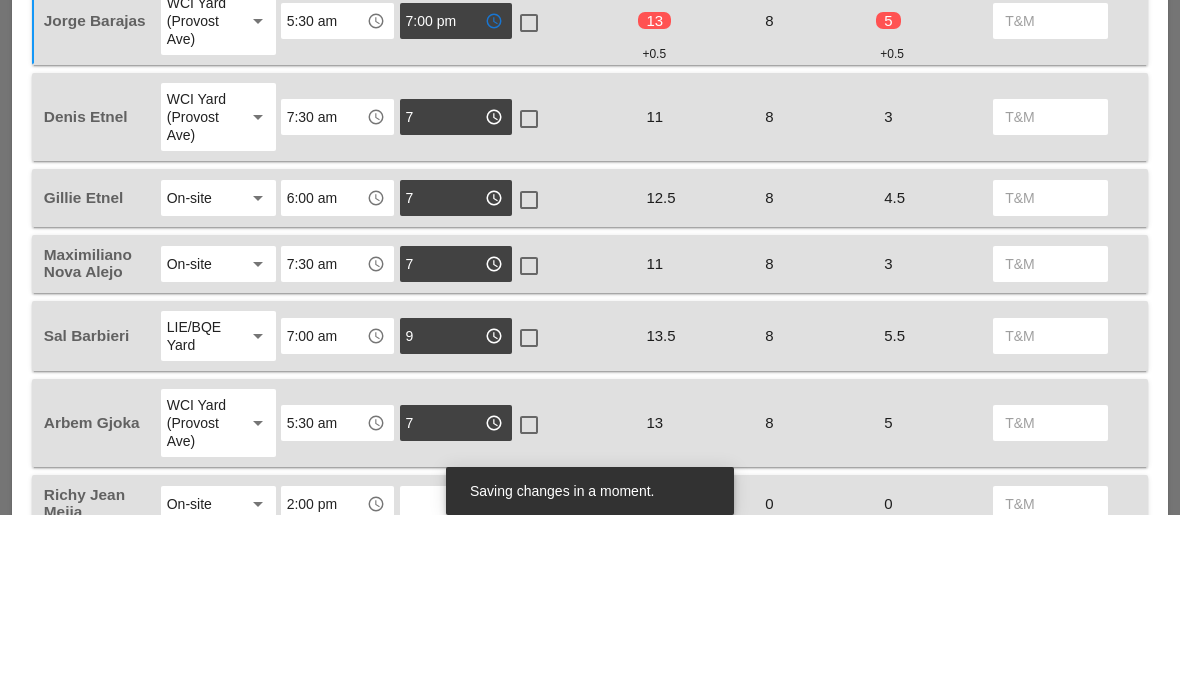 type on "7:00 pm" 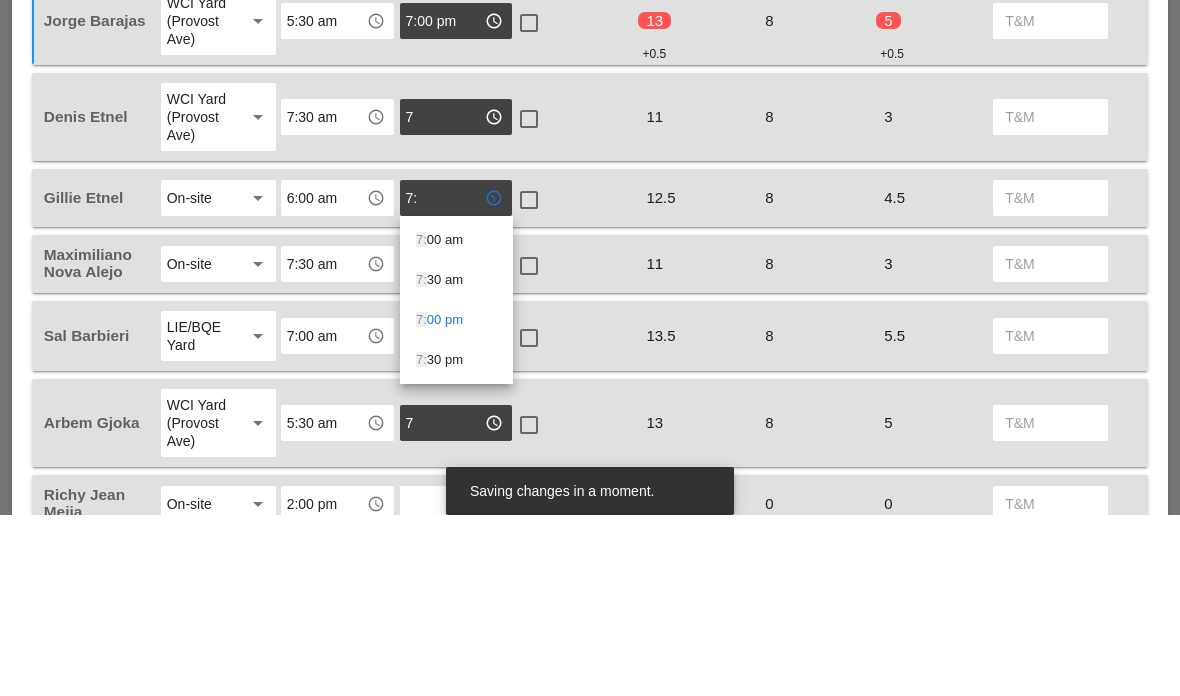 type on "[TIME]" 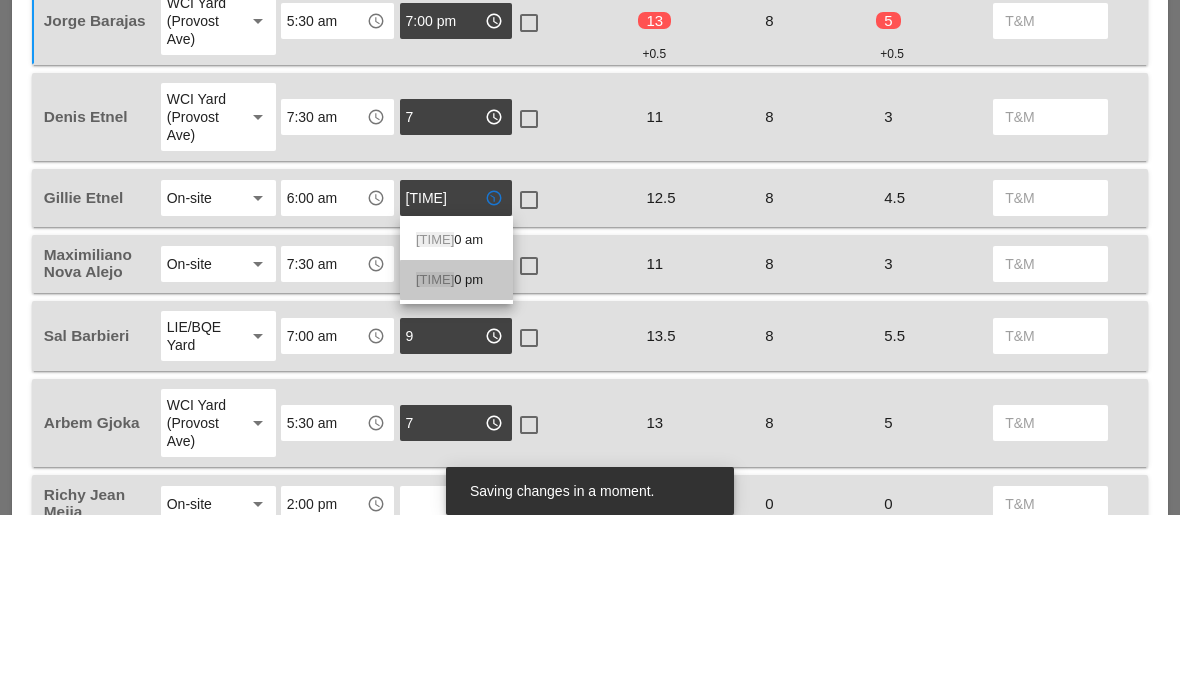 click on "[TIME]" at bounding box center [456, 461] 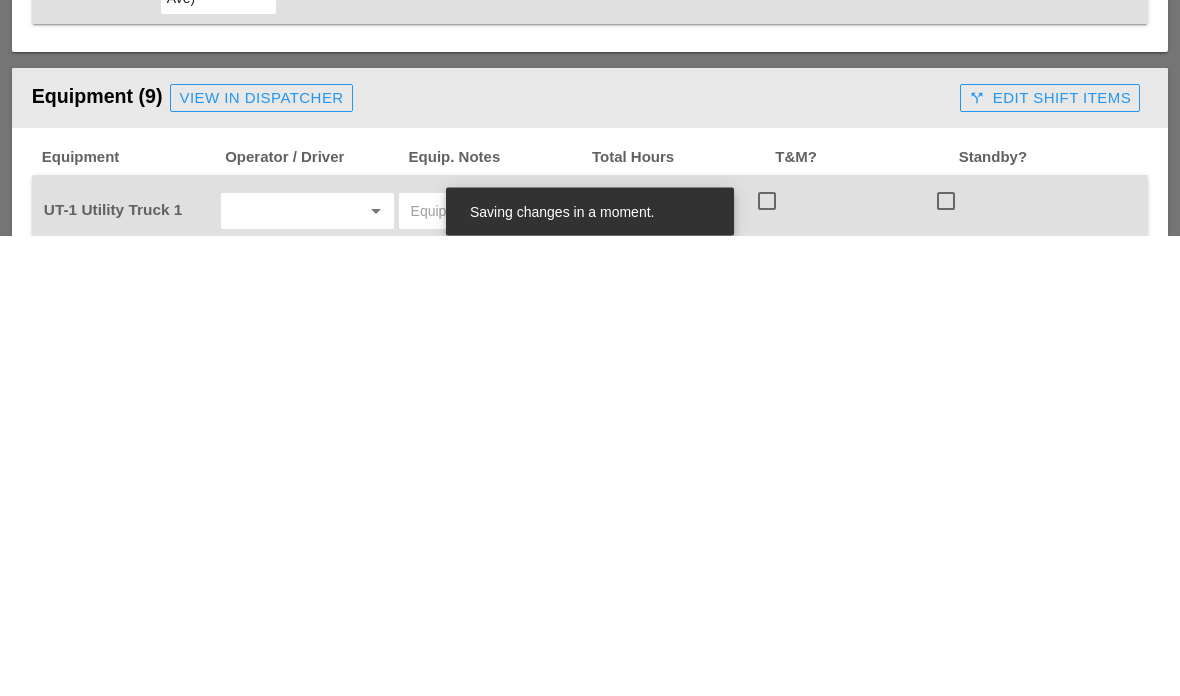 scroll, scrollTop: 1395, scrollLeft: 0, axis: vertical 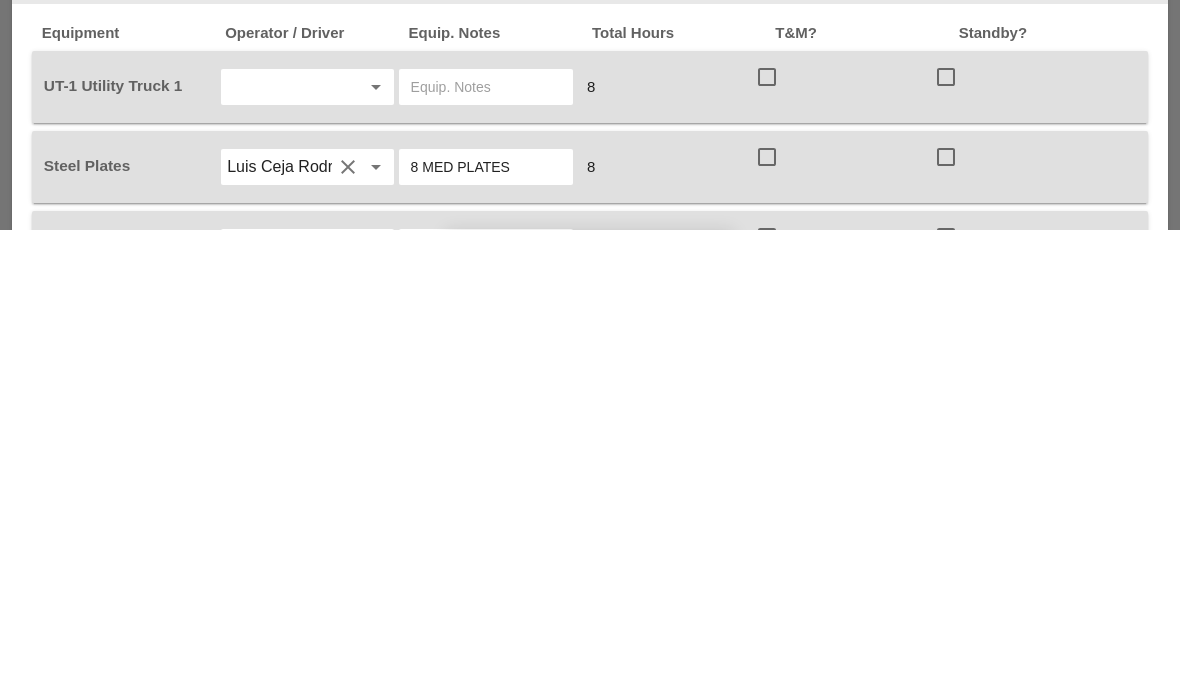 click at bounding box center (767, 543) 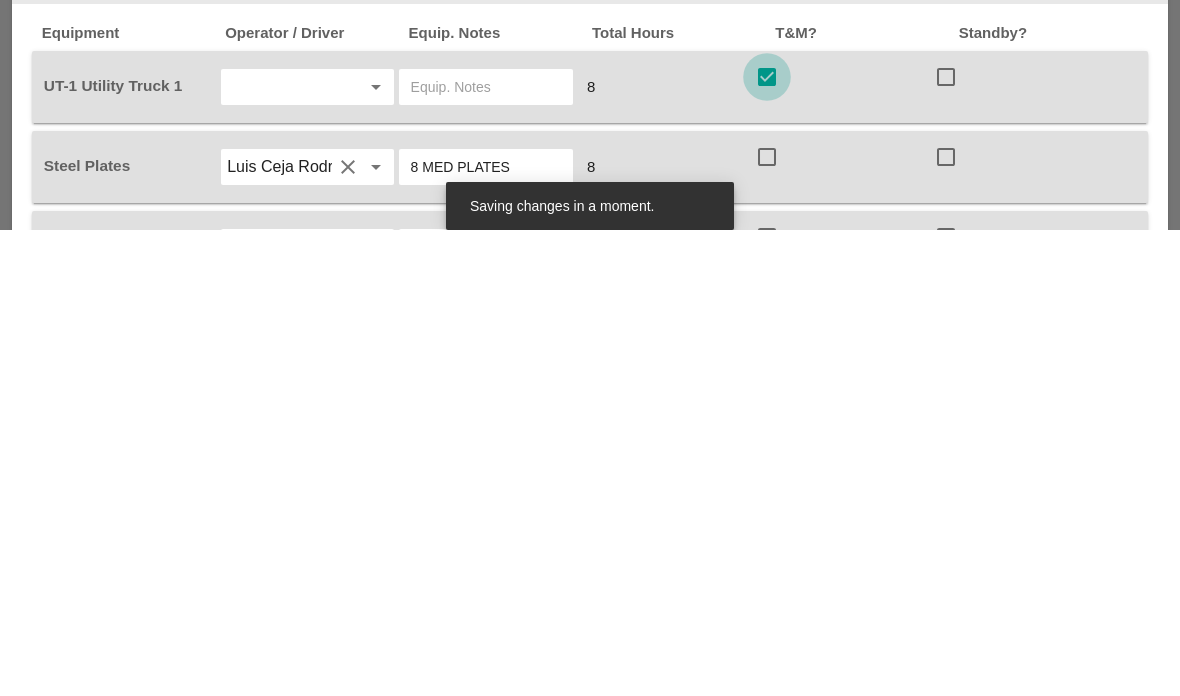 scroll, scrollTop: 1861, scrollLeft: 0, axis: vertical 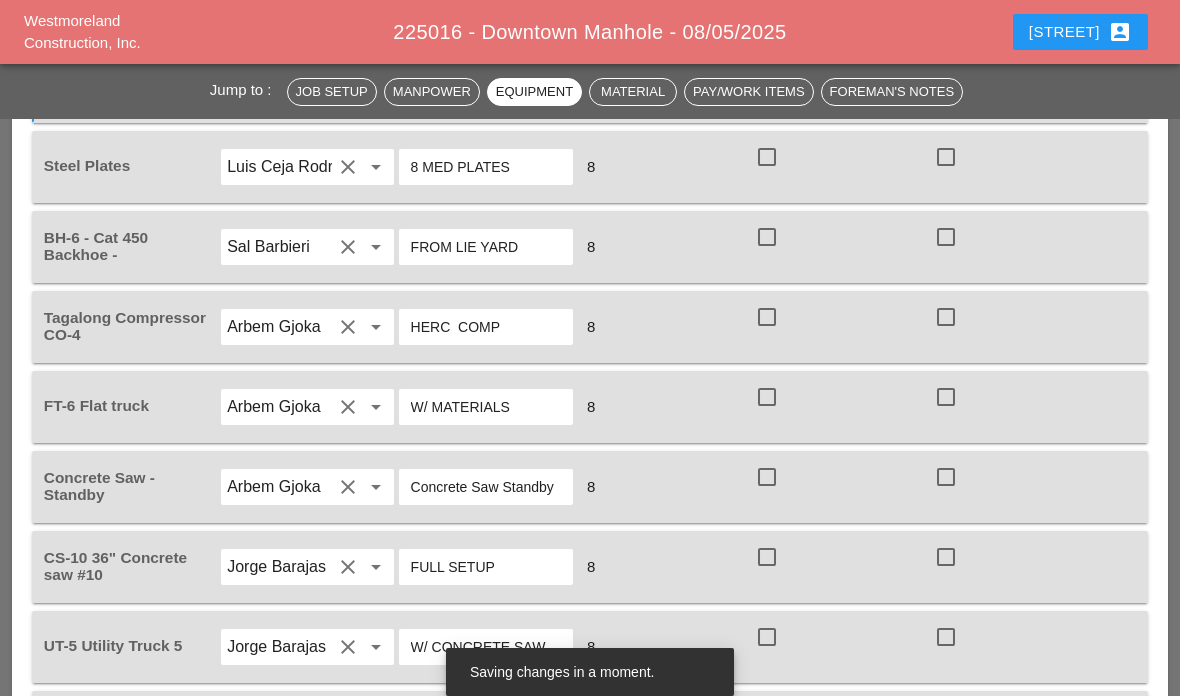 click on "check_box_outline_blank" at bounding box center [771, 169] 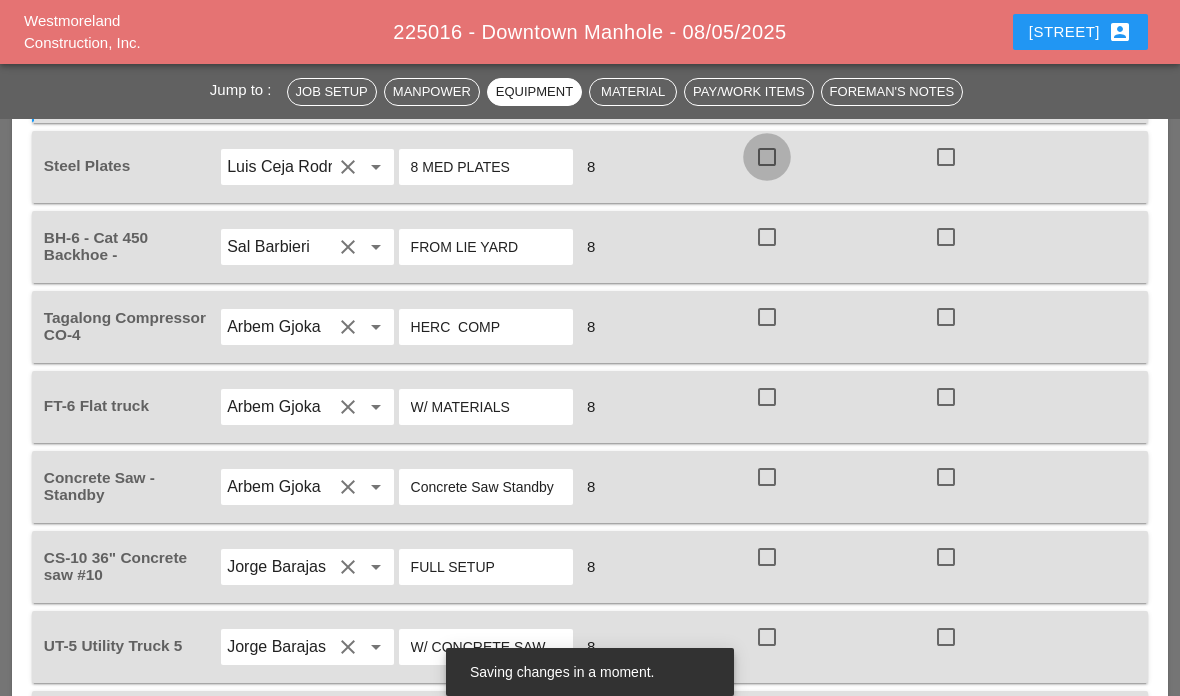 click at bounding box center [767, 157] 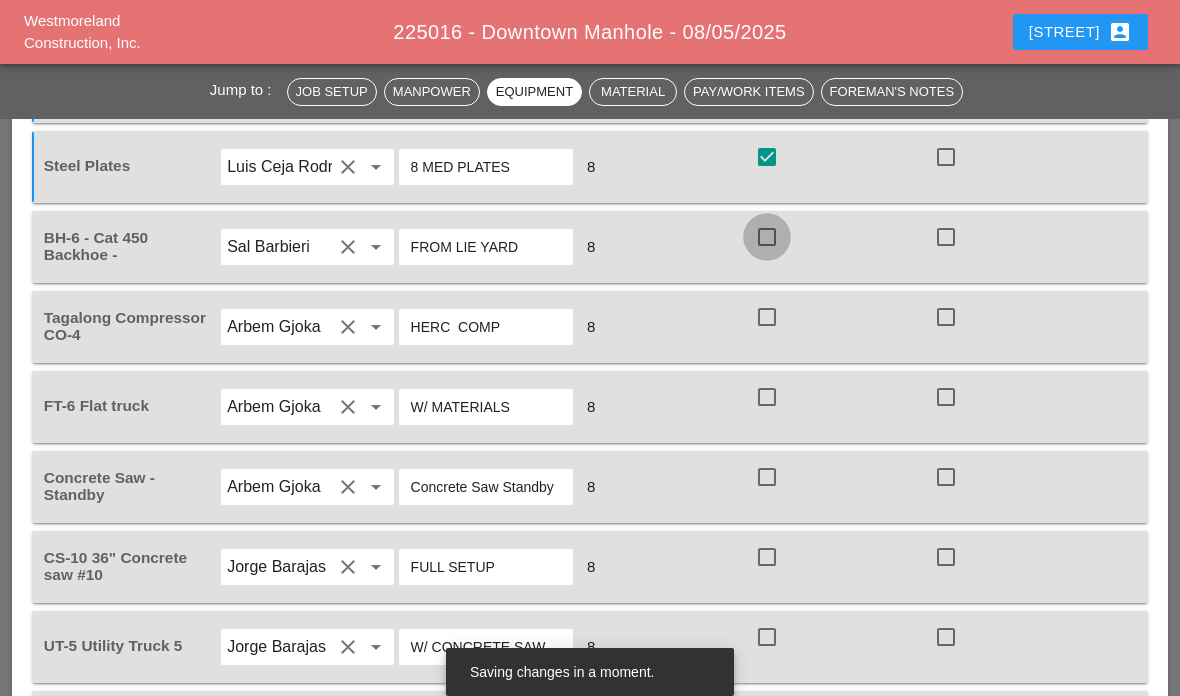 click at bounding box center (767, 237) 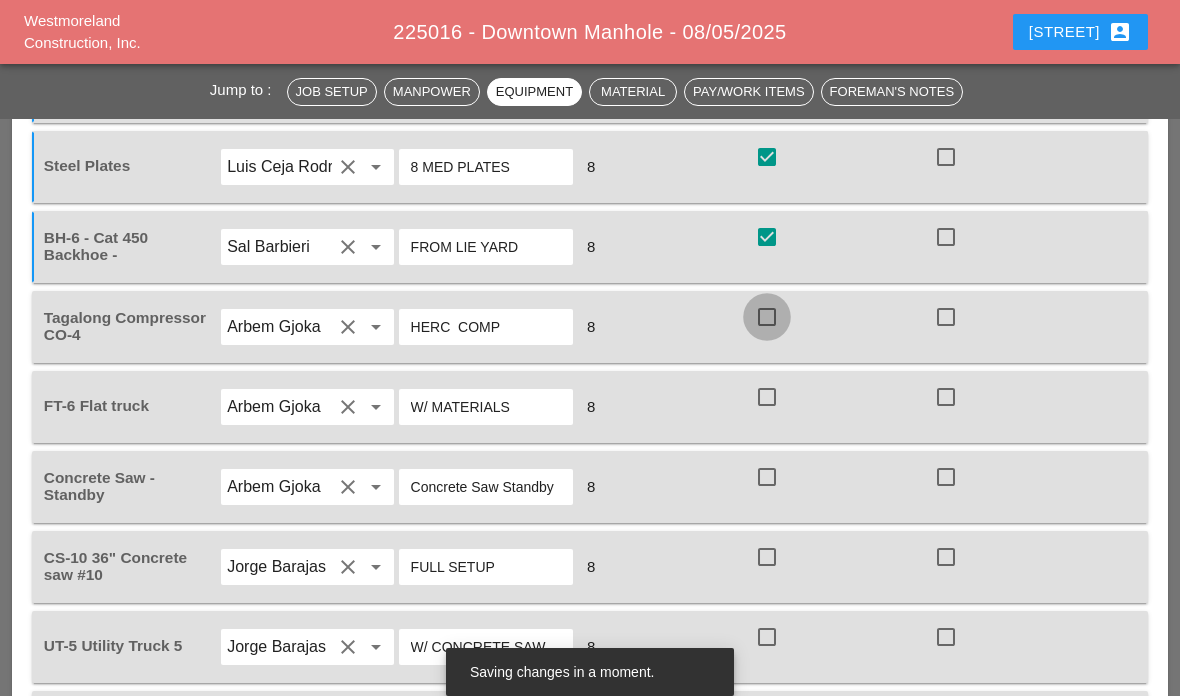 click at bounding box center [767, 317] 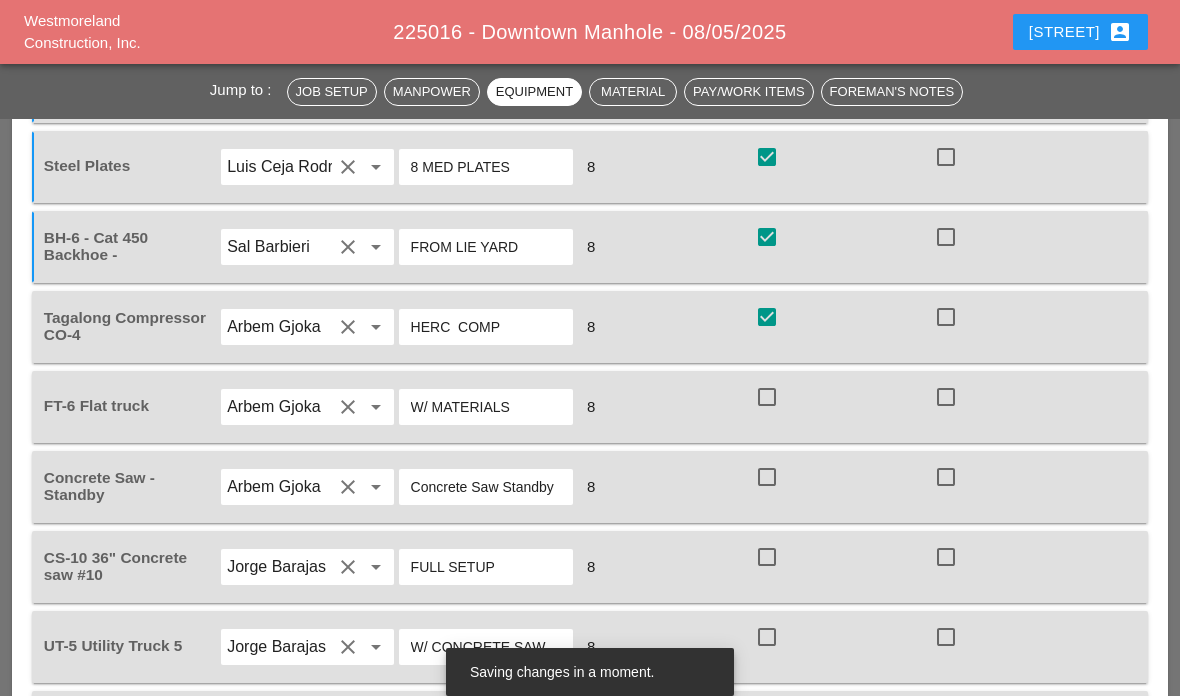 click at bounding box center (767, 397) 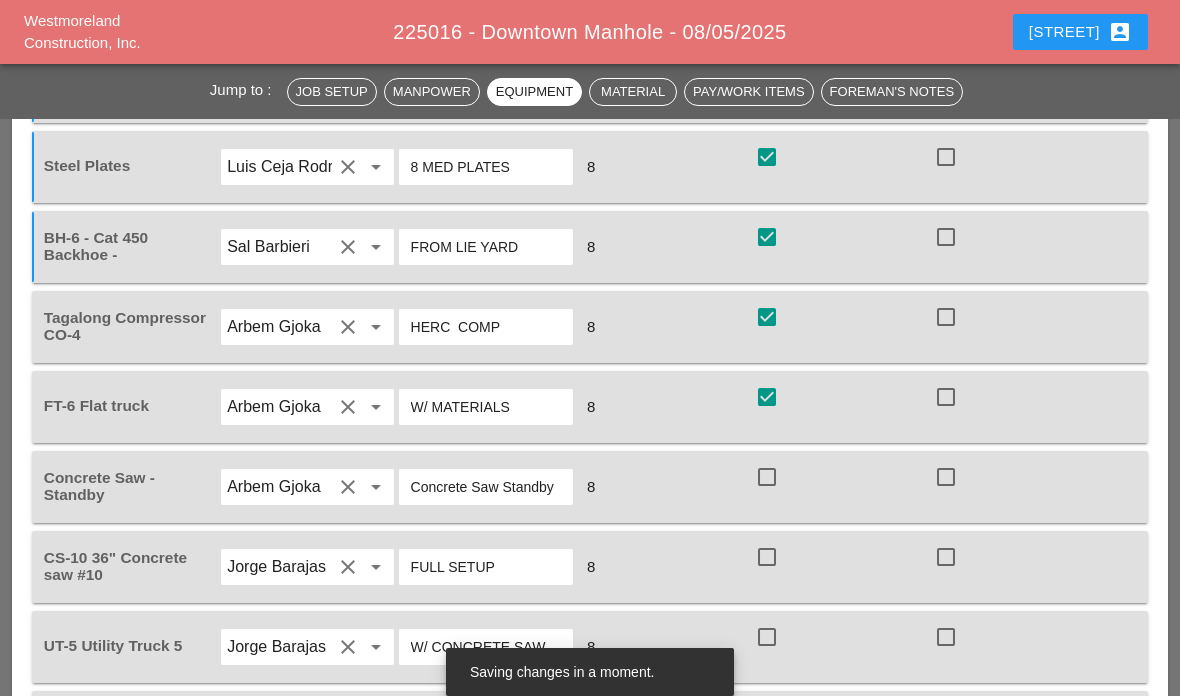click at bounding box center (767, 477) 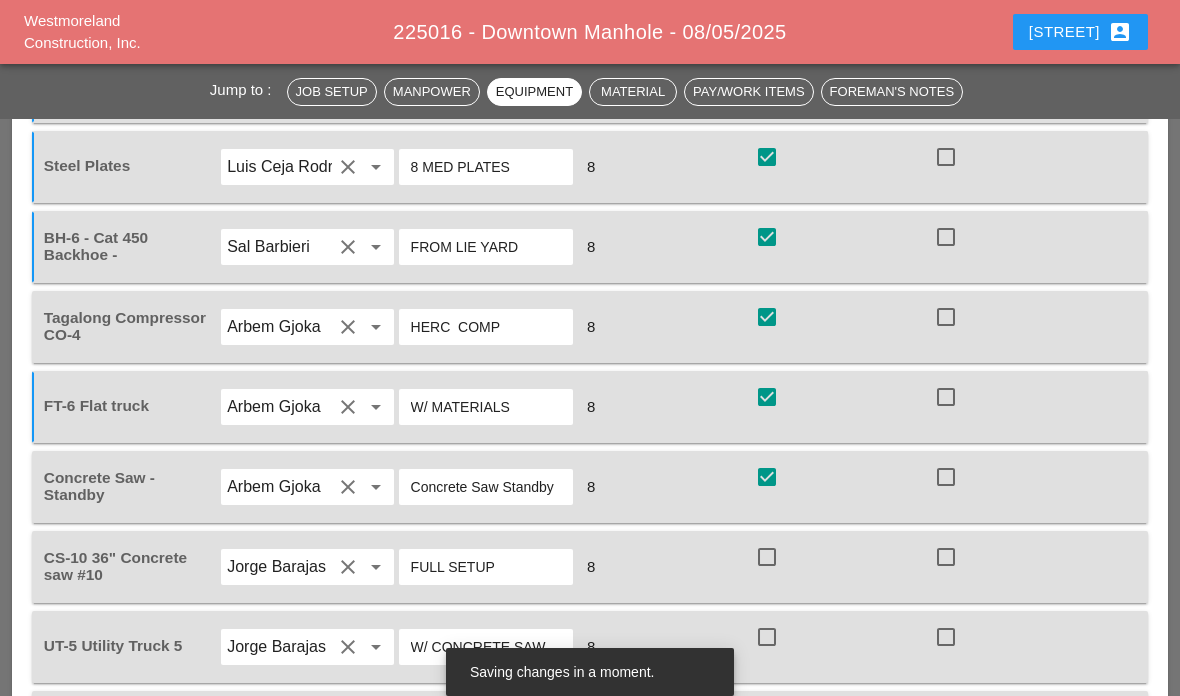 click on "CS-10  36" Concrete saw #10  [PERSON] clear arrow_drop_down FULL SETUP 8  check_box_outline_blank check_box_outline_blank" at bounding box center (590, 567) 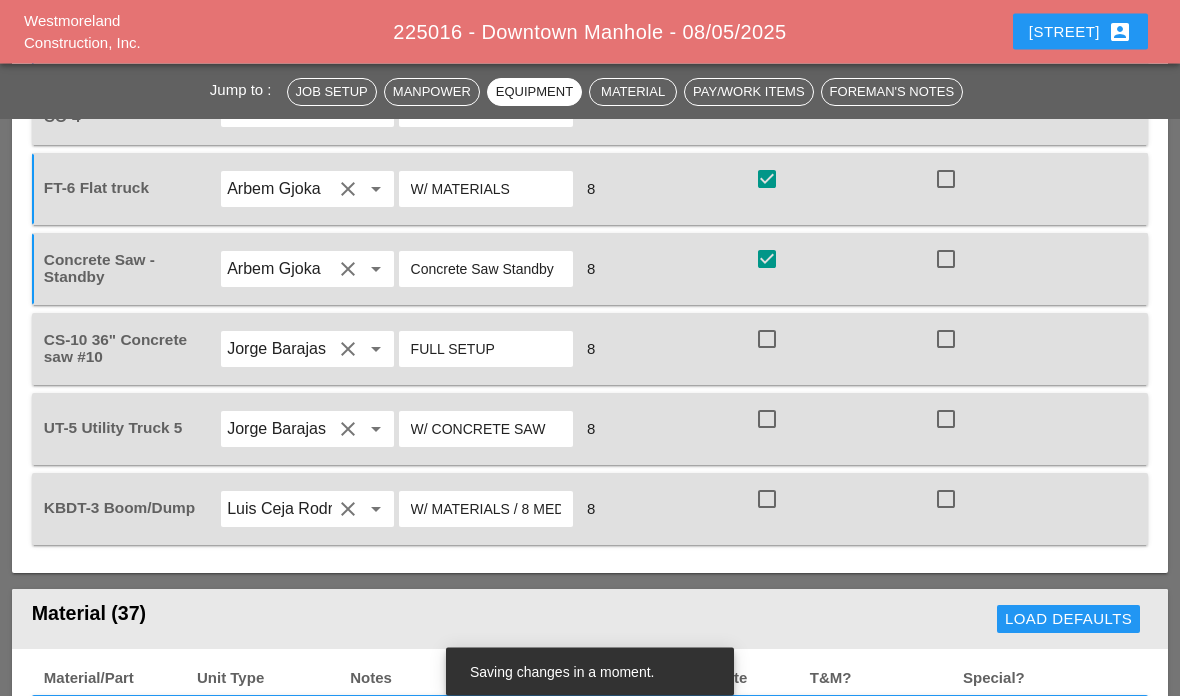 scroll, scrollTop: 2079, scrollLeft: 0, axis: vertical 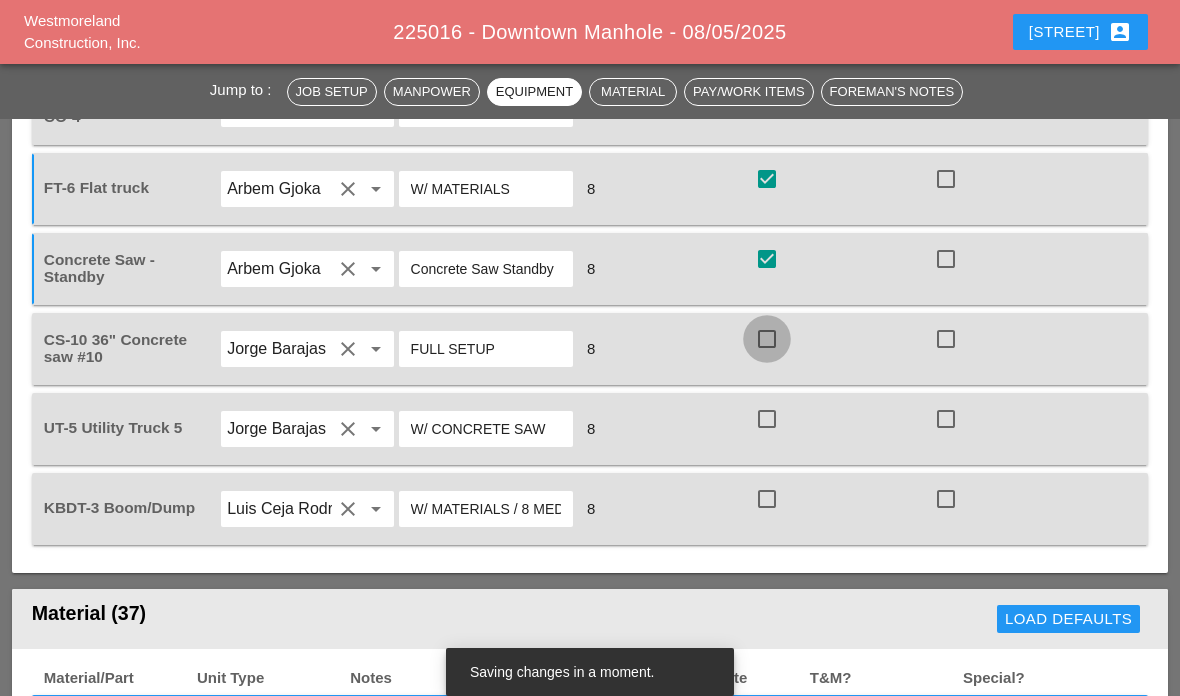 click at bounding box center (767, 339) 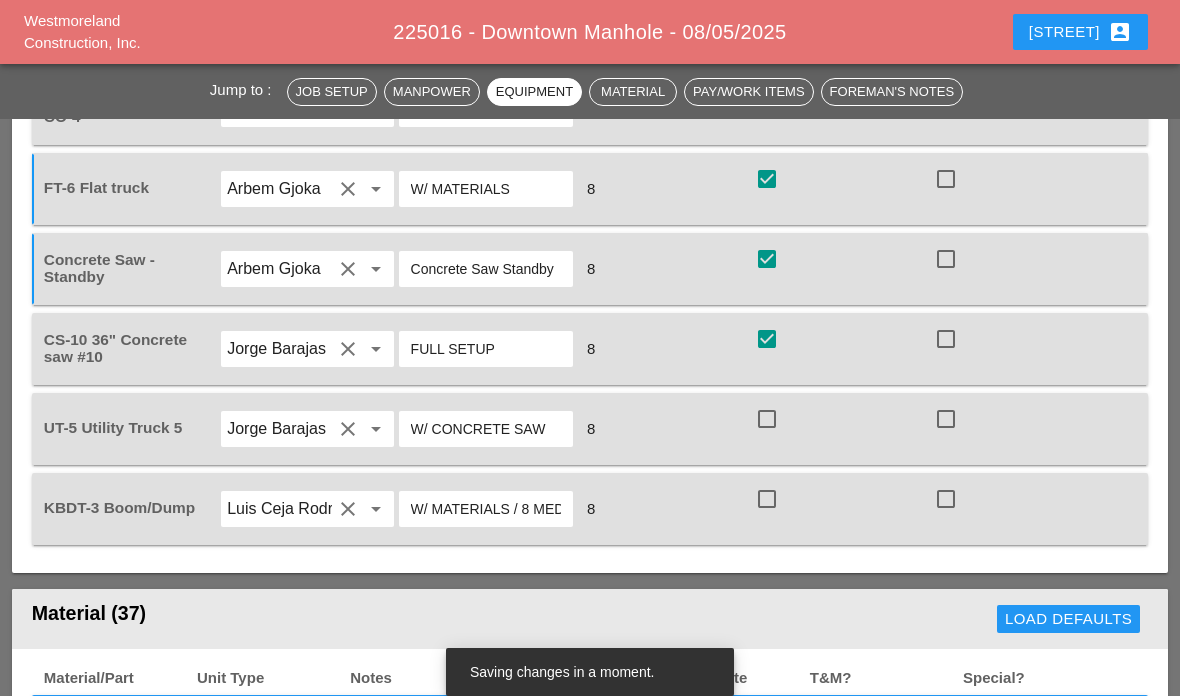 click at bounding box center [767, 419] 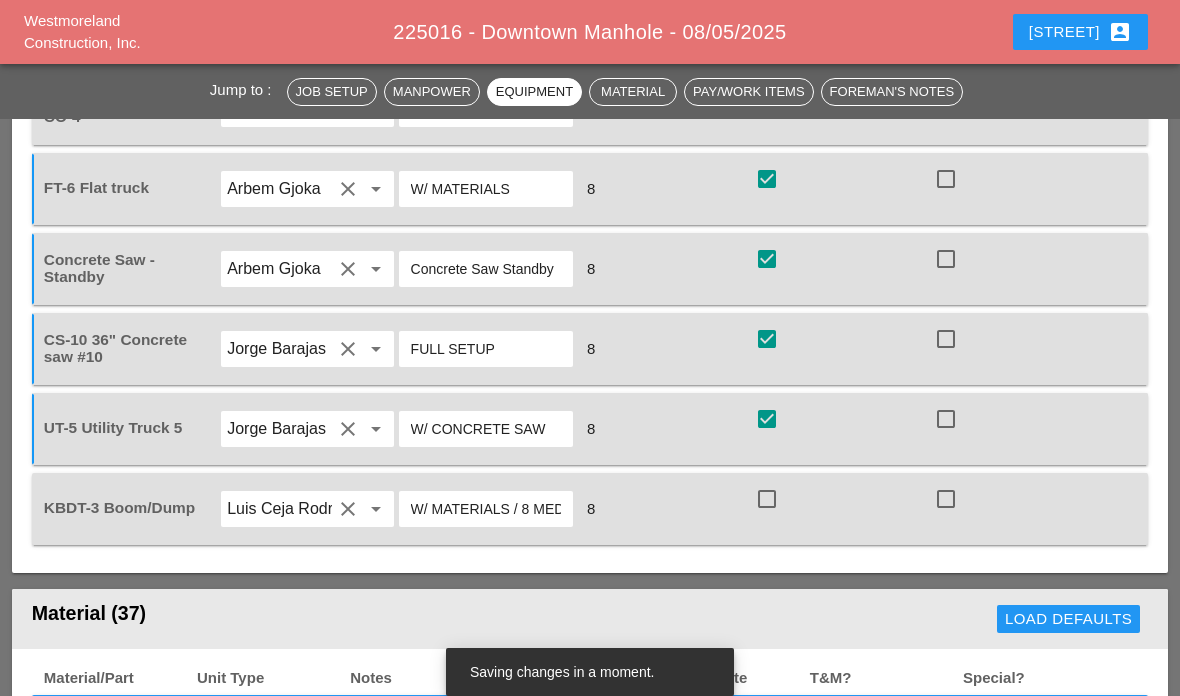 click at bounding box center [767, 499] 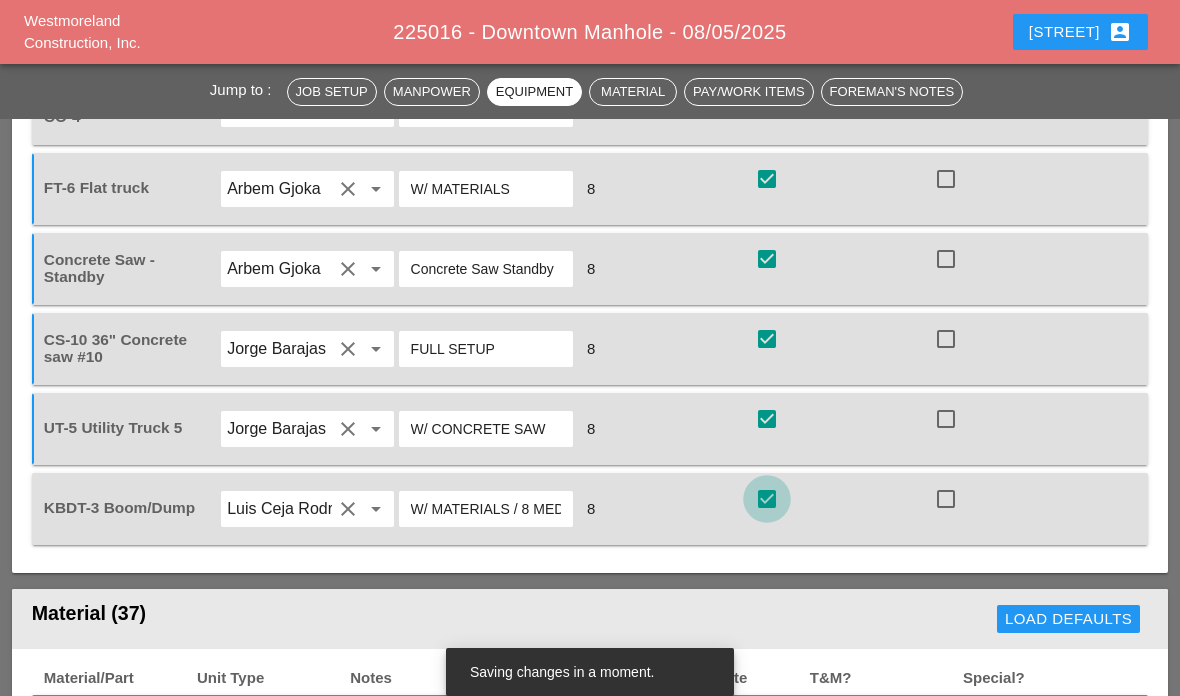 click at bounding box center [767, 499] 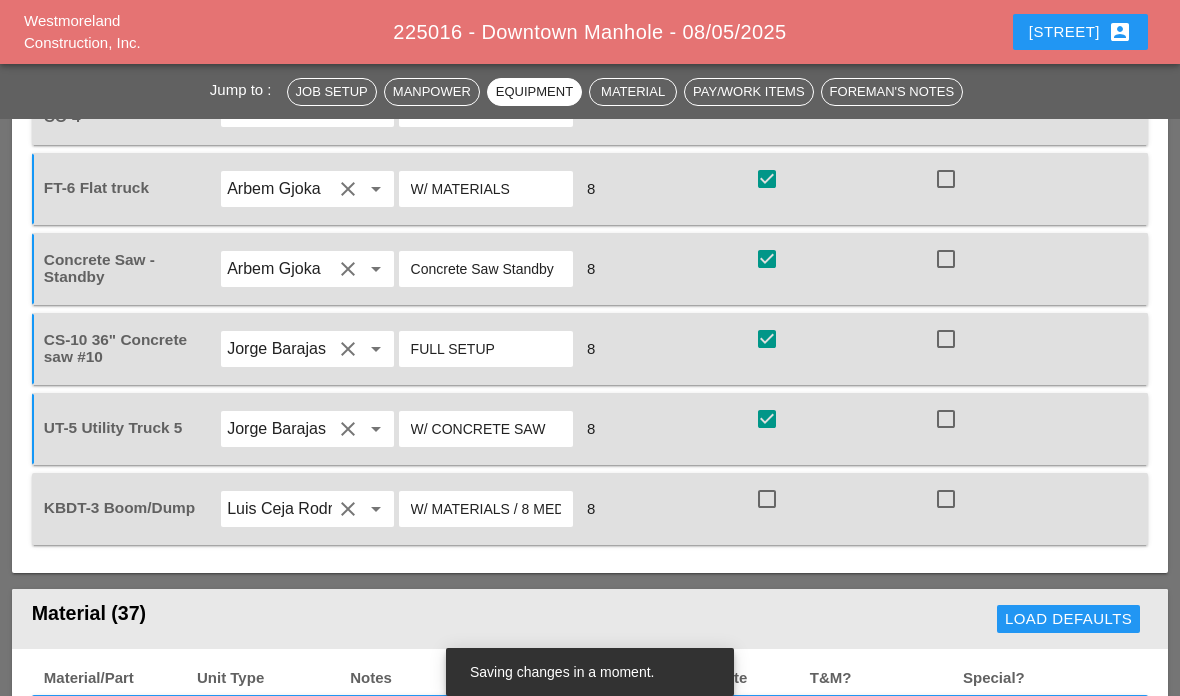 click at bounding box center [767, 499] 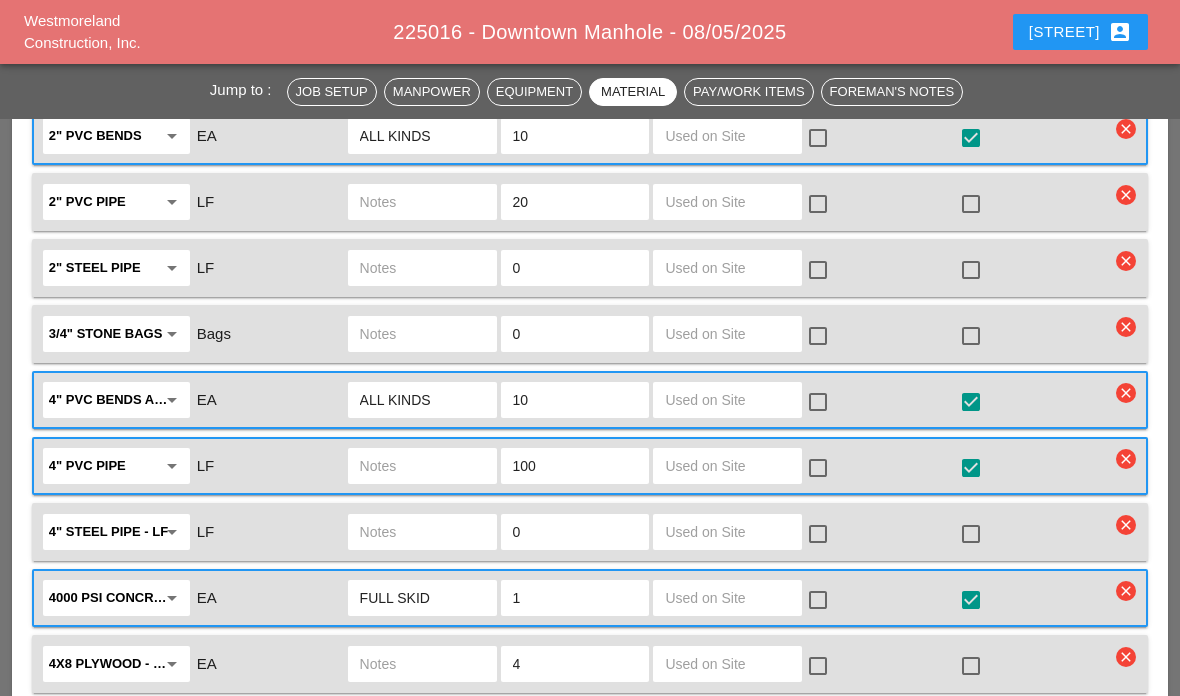 scroll, scrollTop: 2669, scrollLeft: 0, axis: vertical 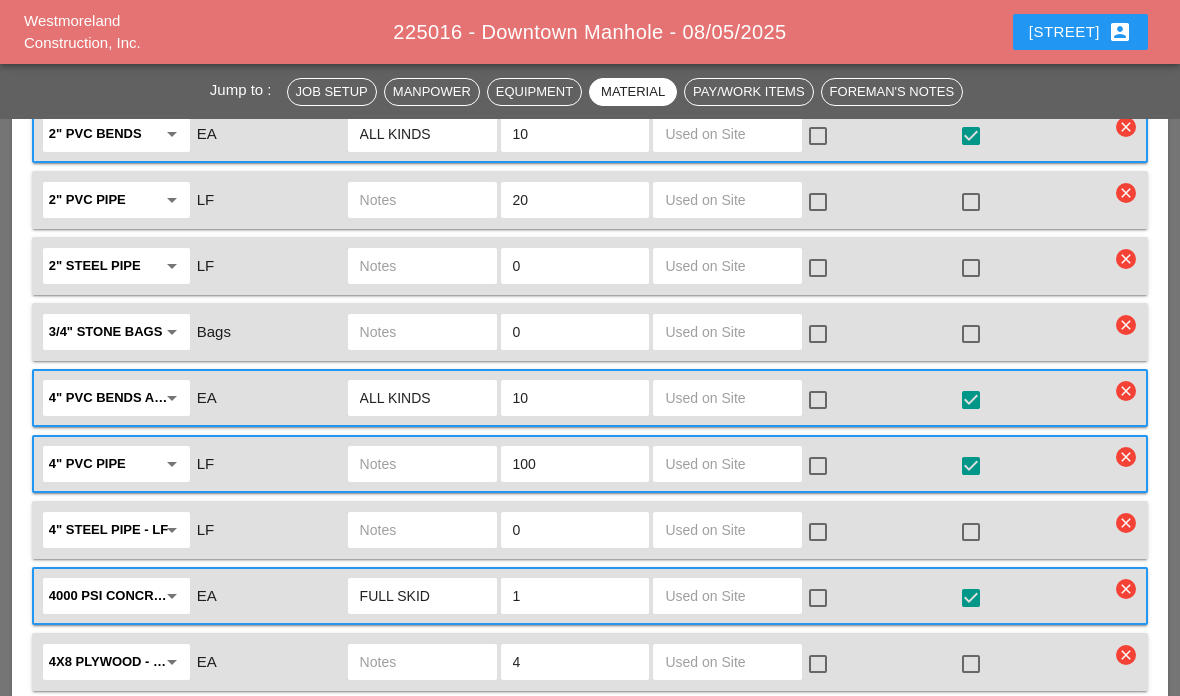 click at bounding box center [727, 398] 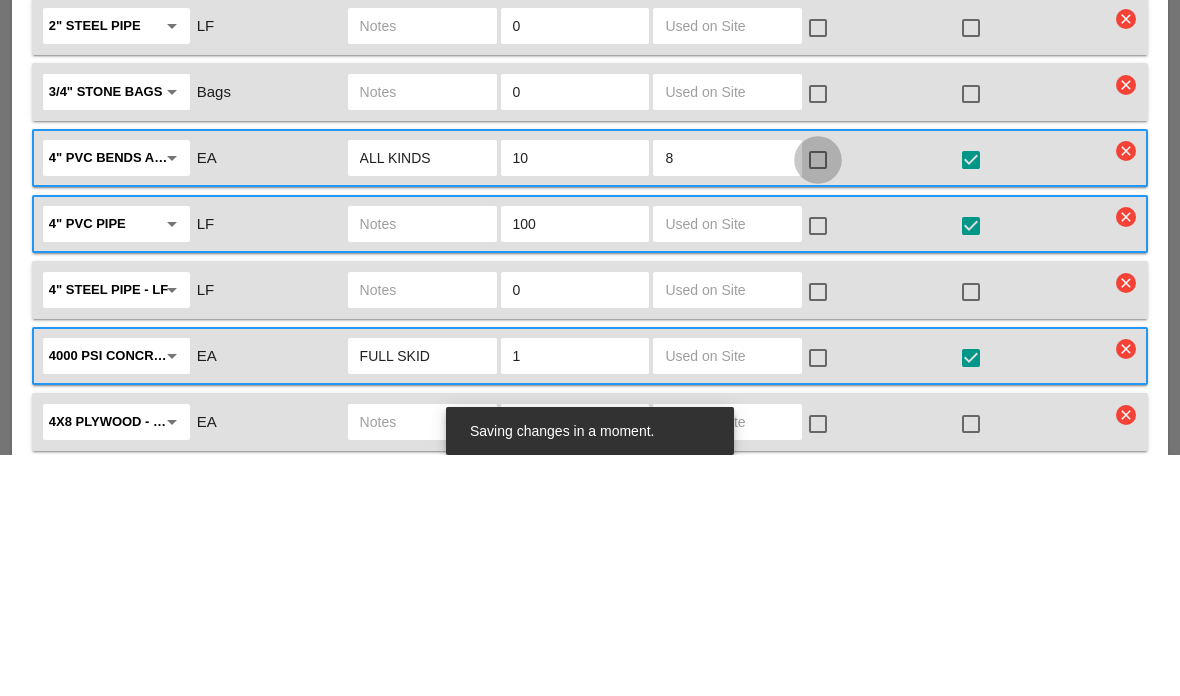 type on "8" 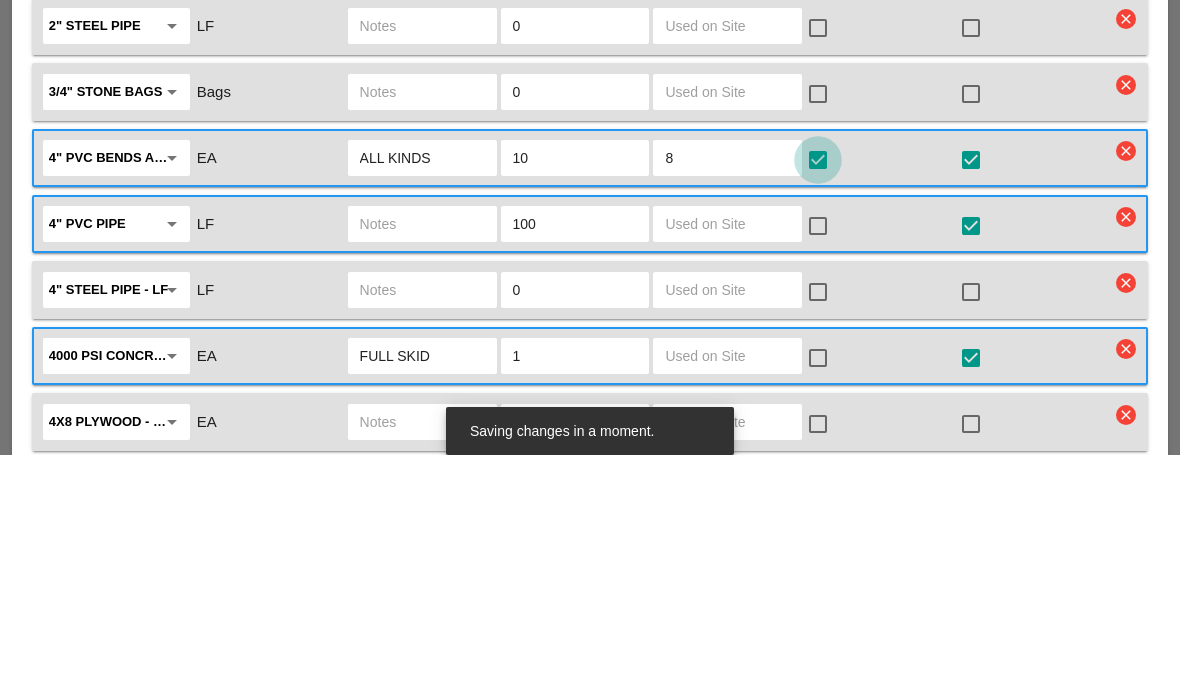 scroll, scrollTop: 2910, scrollLeft: 0, axis: vertical 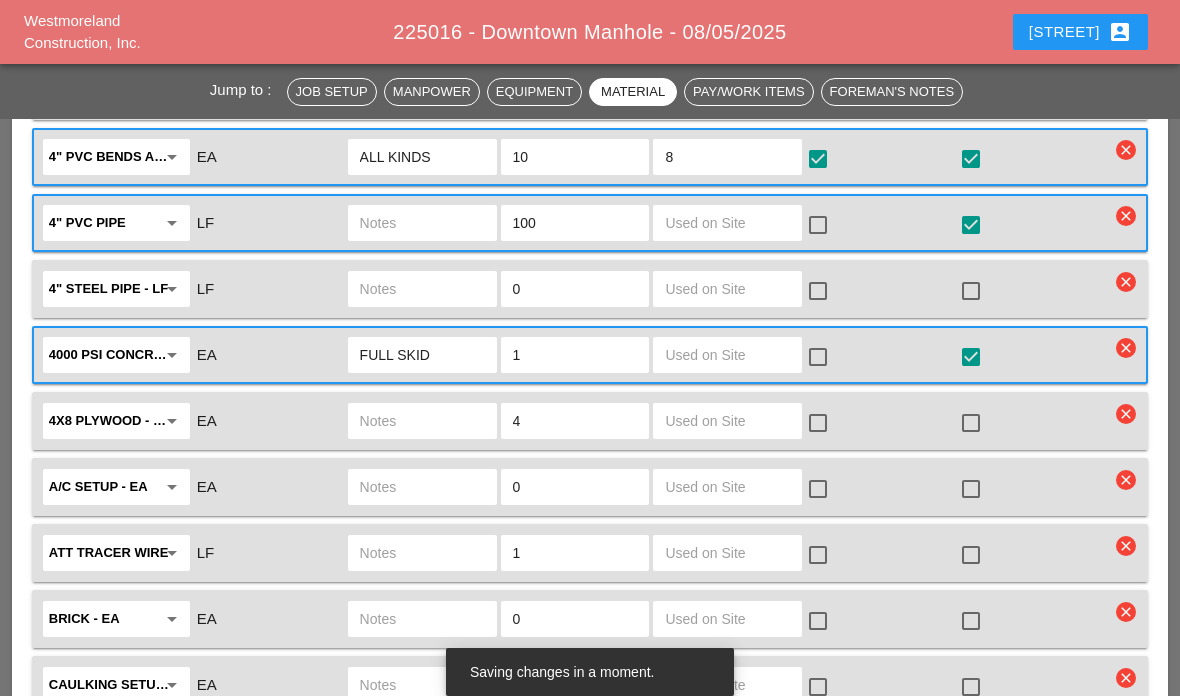 click at bounding box center [727, 223] 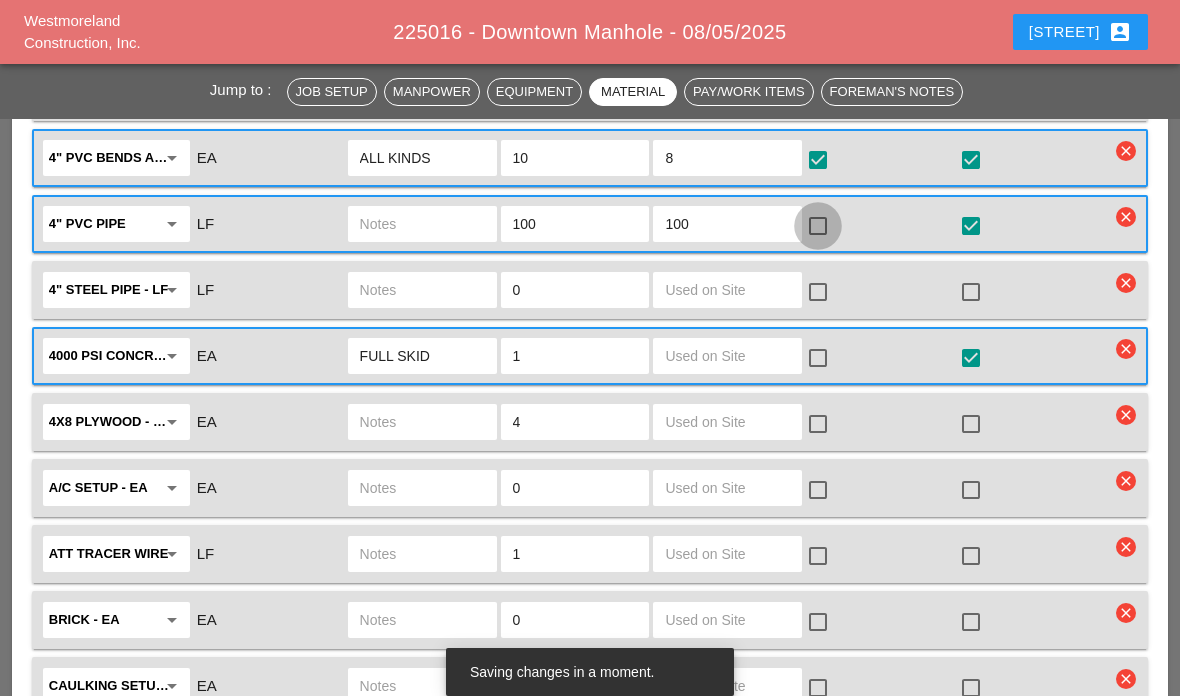 type on "100" 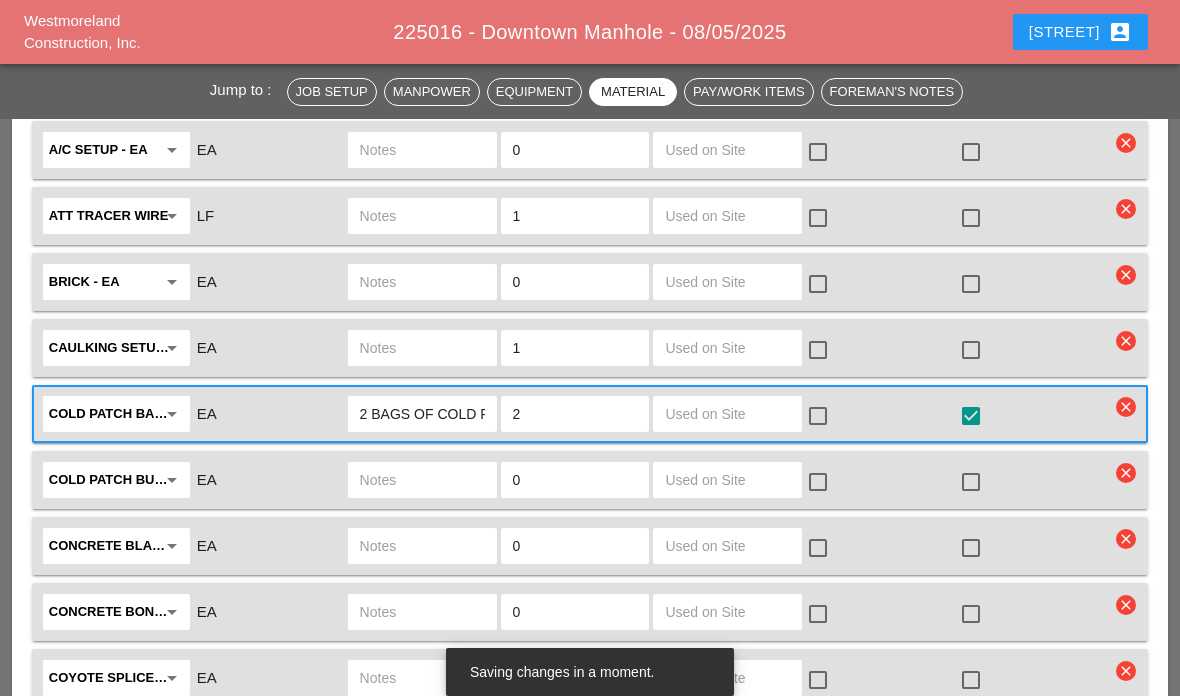 scroll, scrollTop: 3256, scrollLeft: 0, axis: vertical 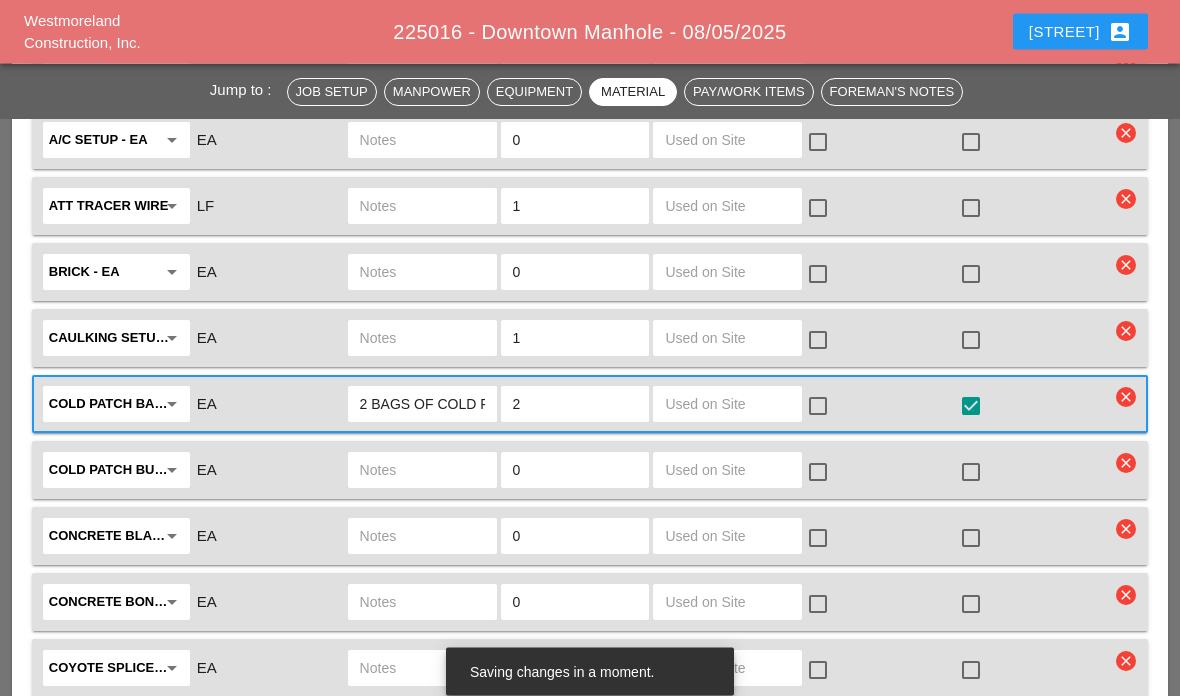 click at bounding box center (727, 405) 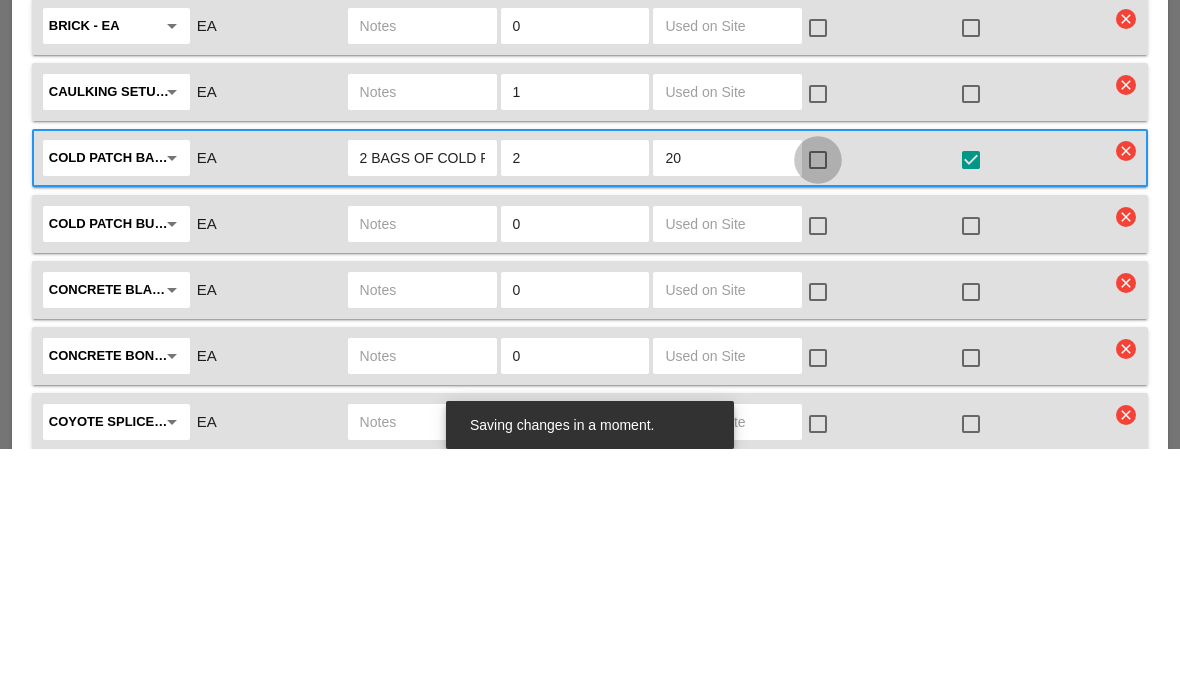 type on "20" 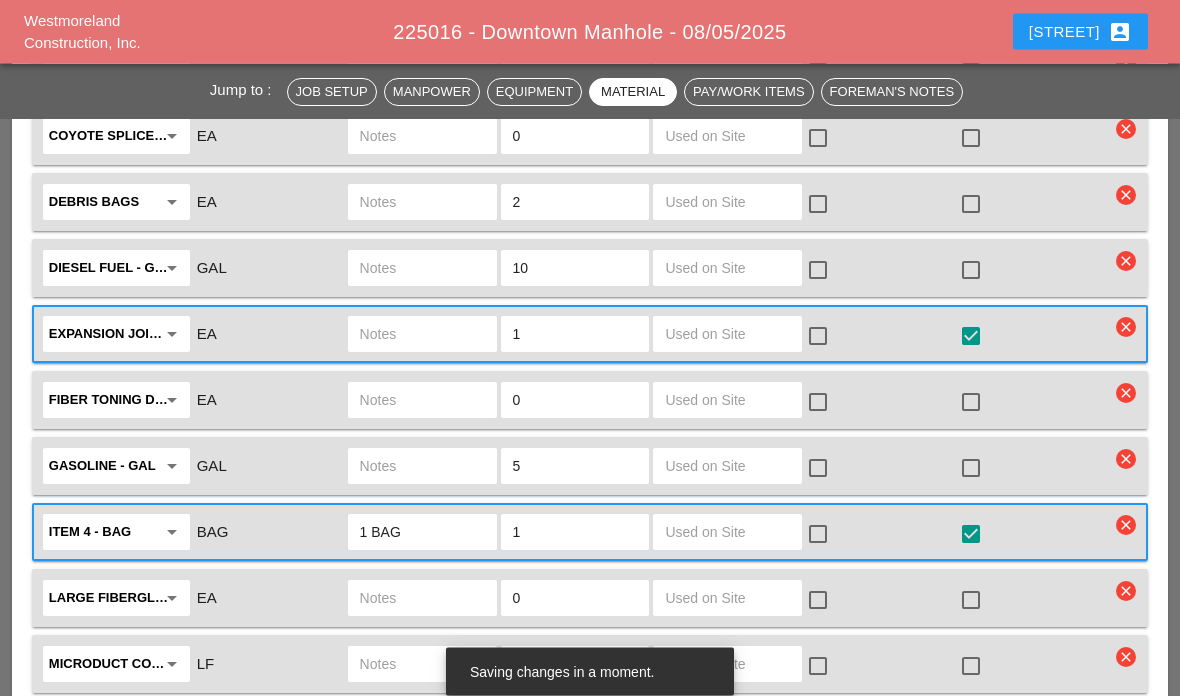 scroll, scrollTop: 3789, scrollLeft: 0, axis: vertical 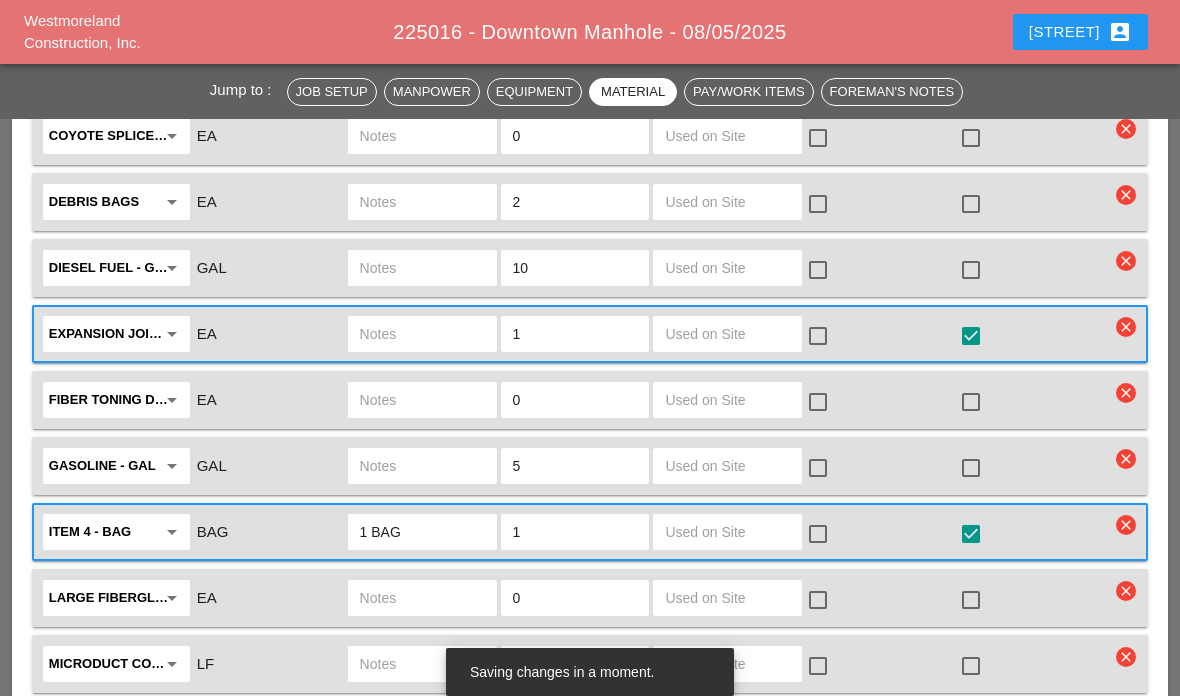 click at bounding box center [727, 532] 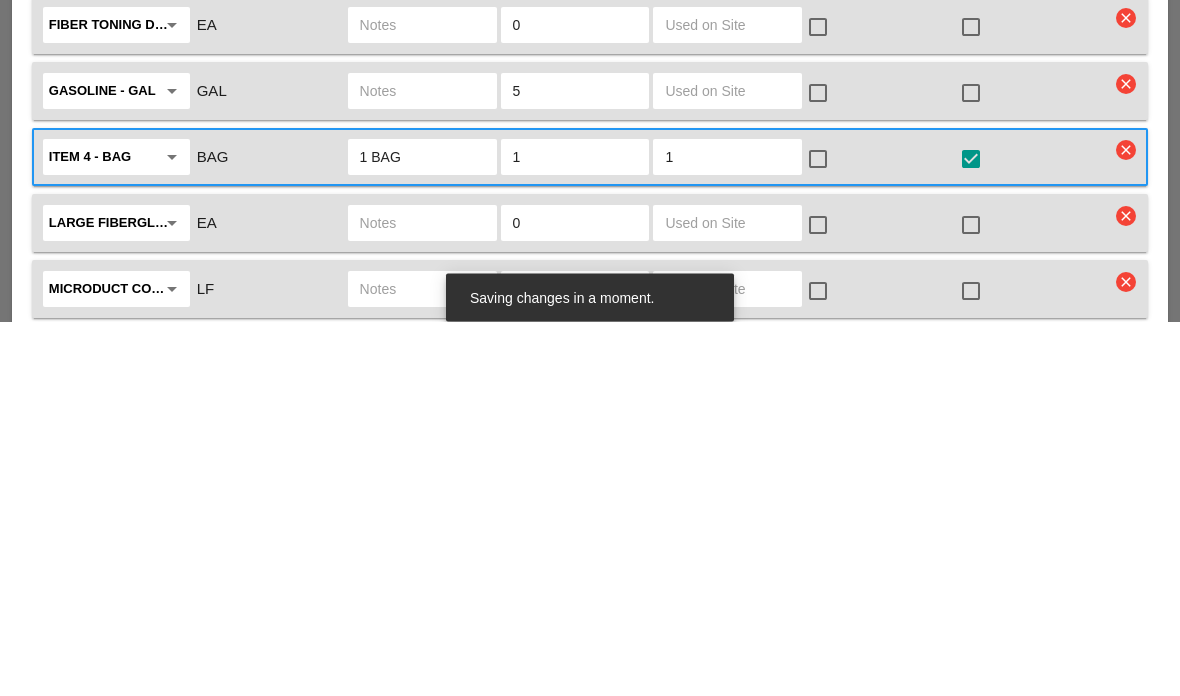 type on "1" 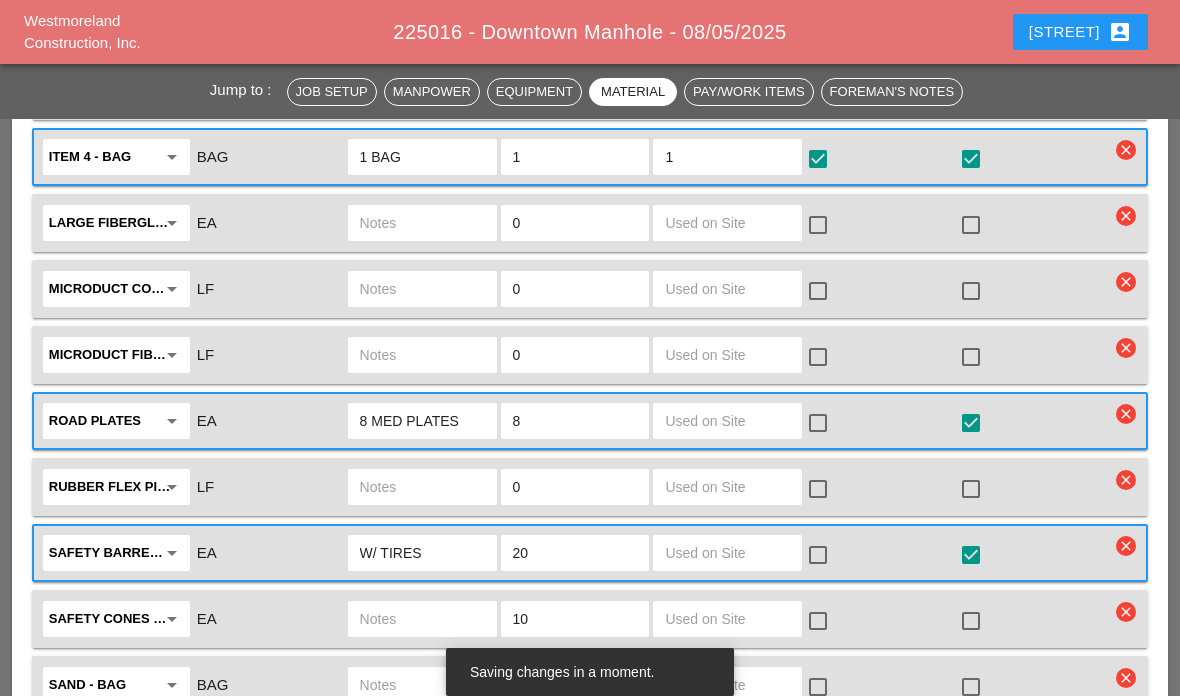 click at bounding box center (727, 421) 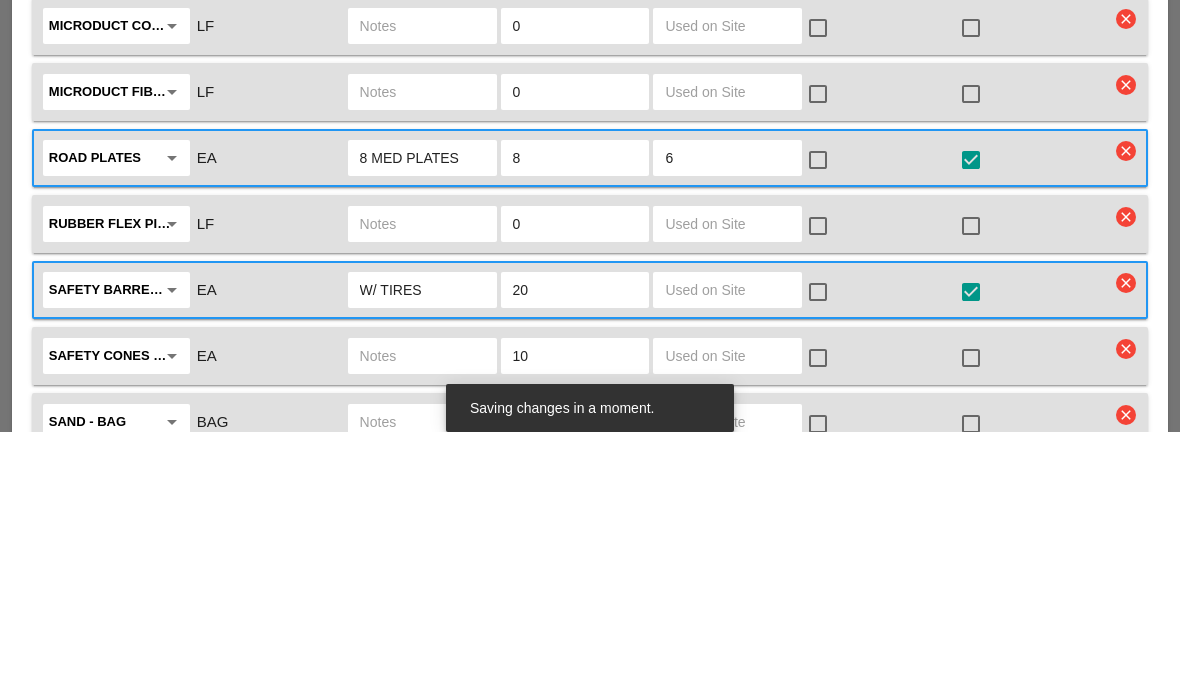 type on "6" 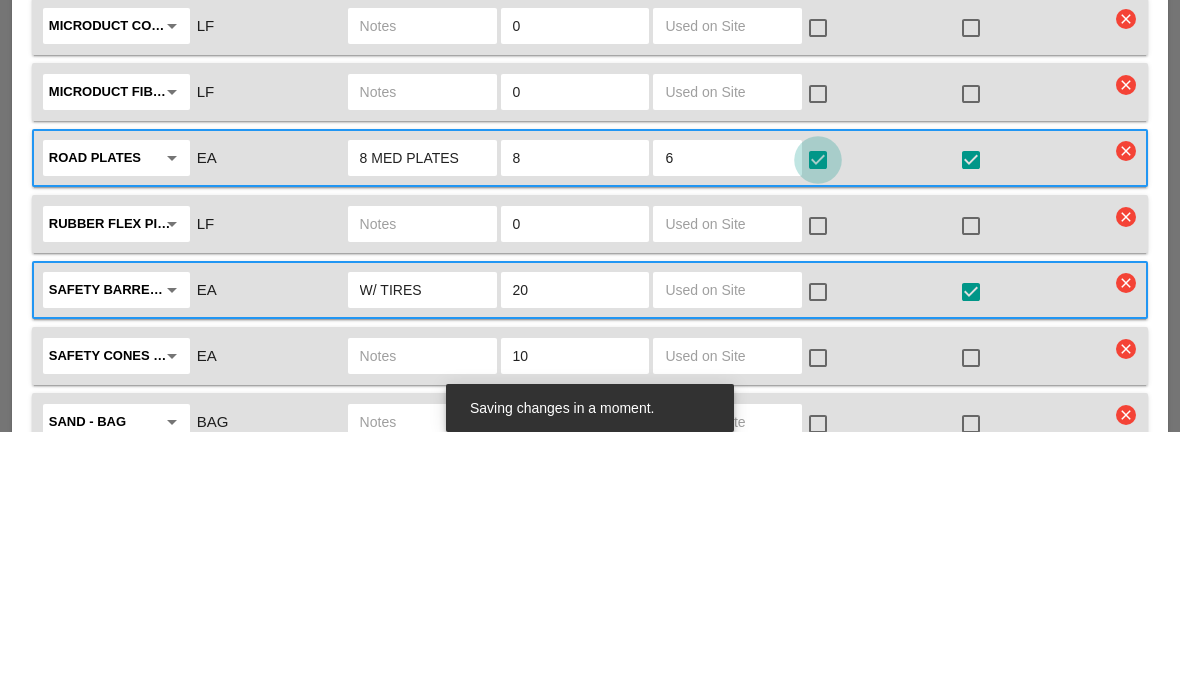 scroll, scrollTop: 4428, scrollLeft: 0, axis: vertical 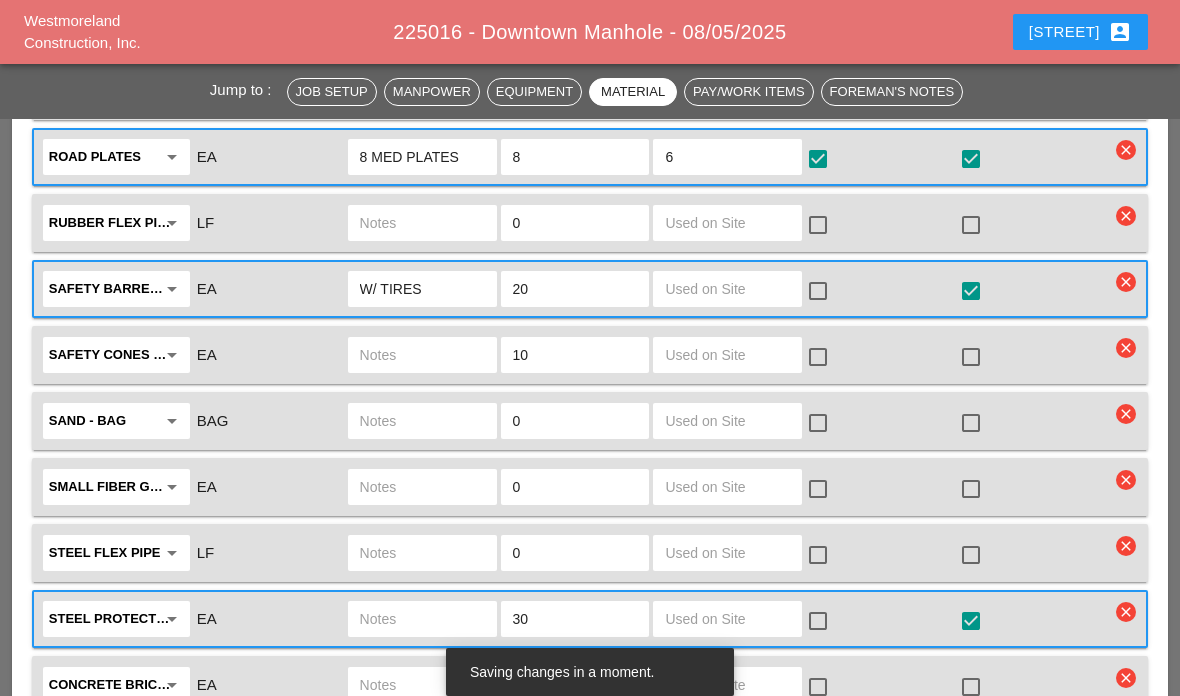 click at bounding box center [727, 289] 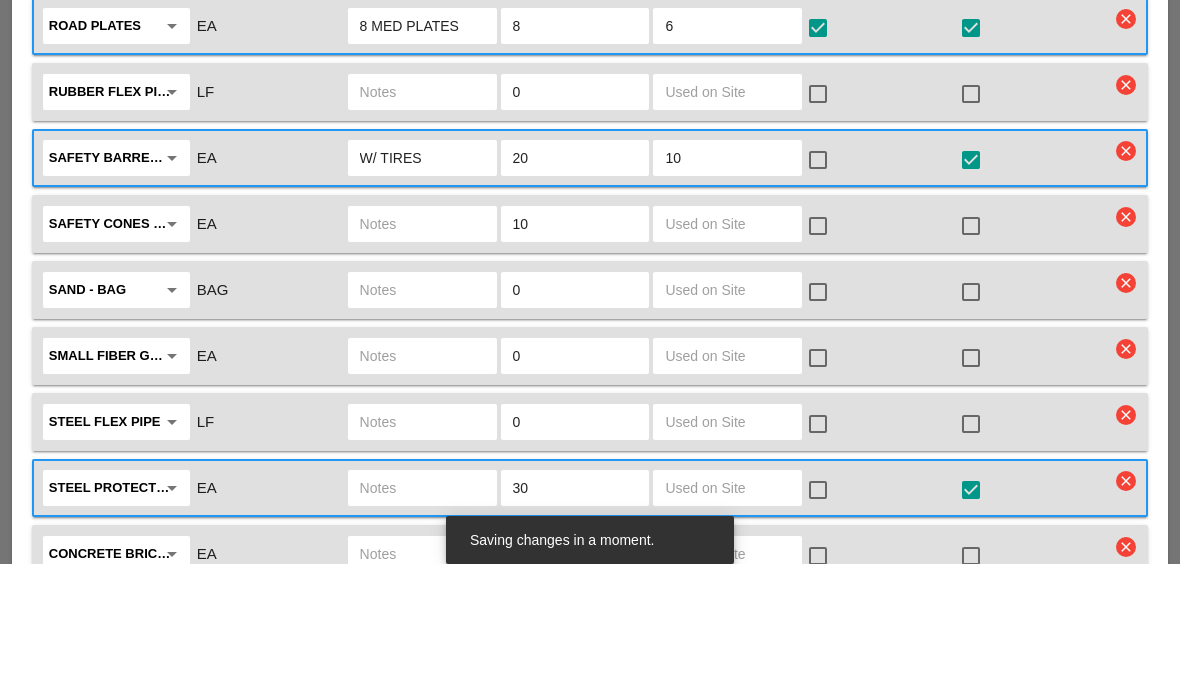 type on "10" 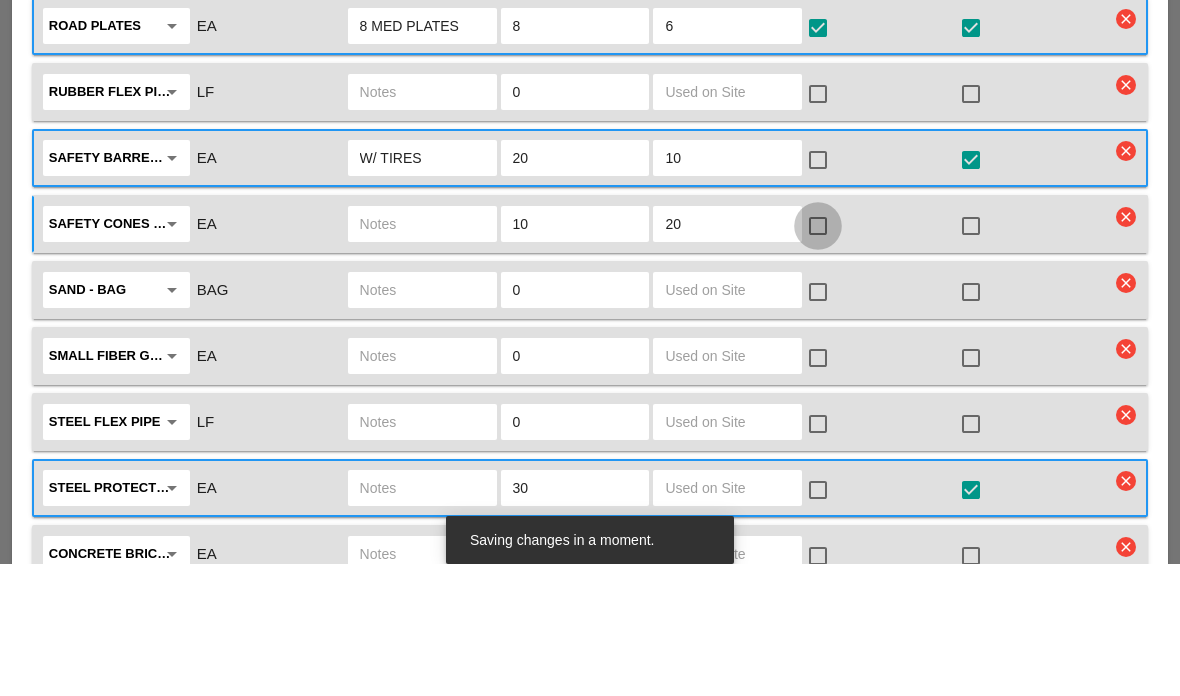 type on "20" 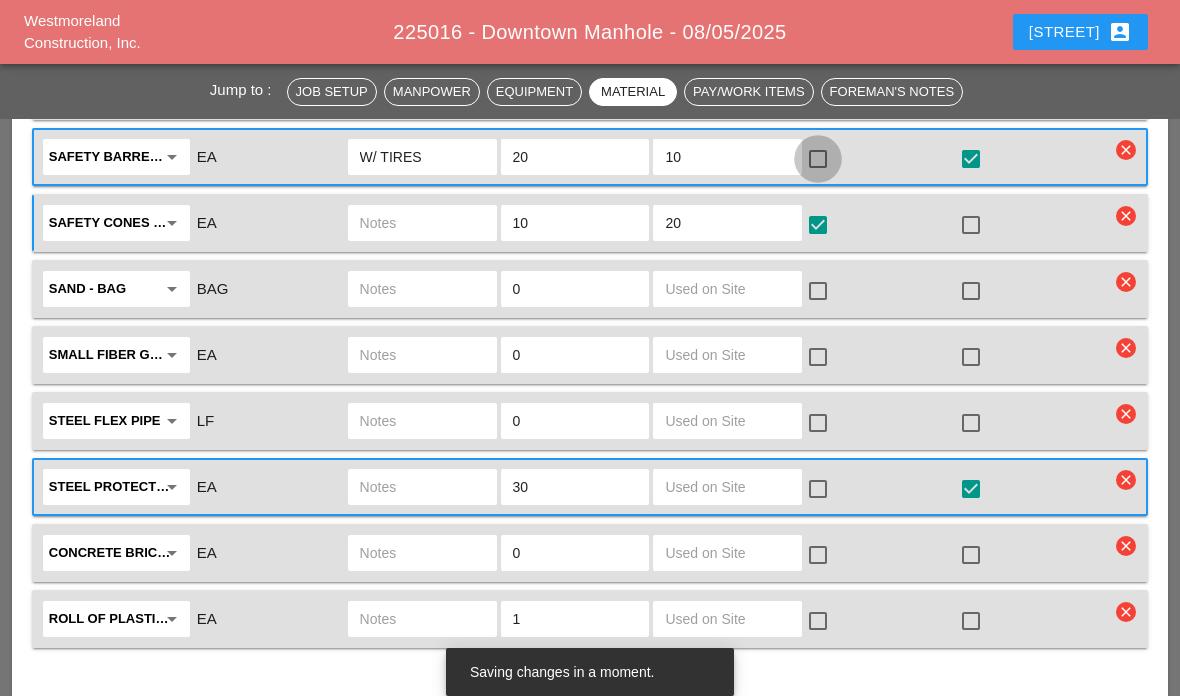 click at bounding box center [818, 159] 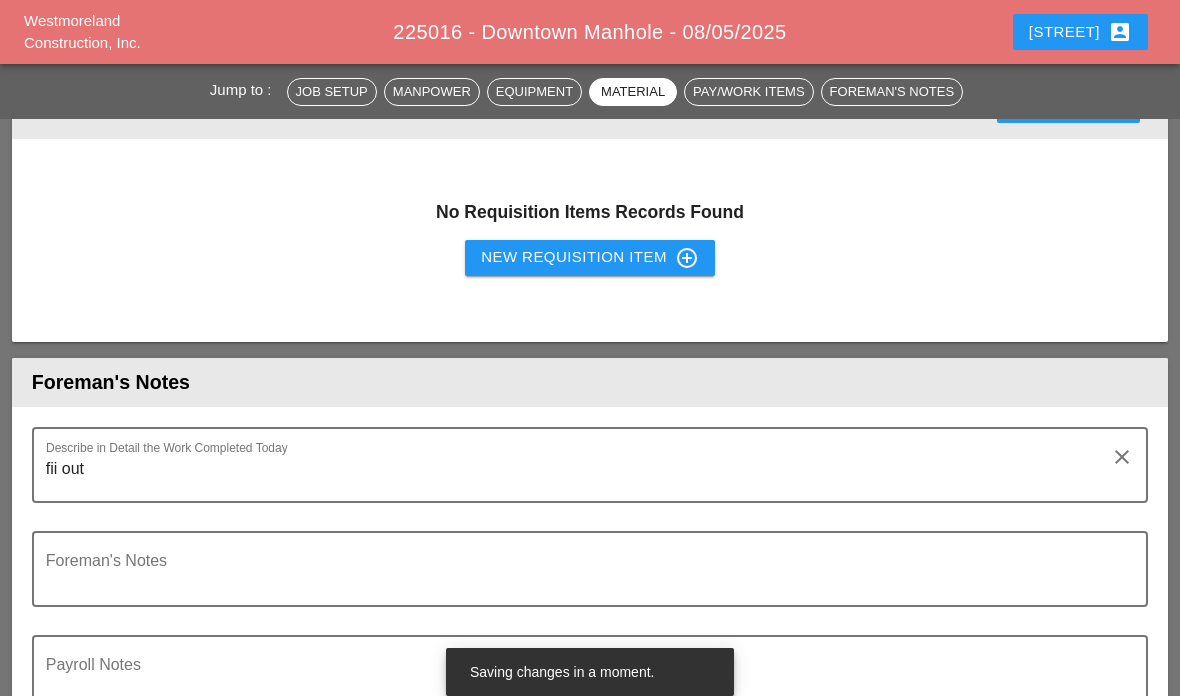 scroll, scrollTop: 5226, scrollLeft: 0, axis: vertical 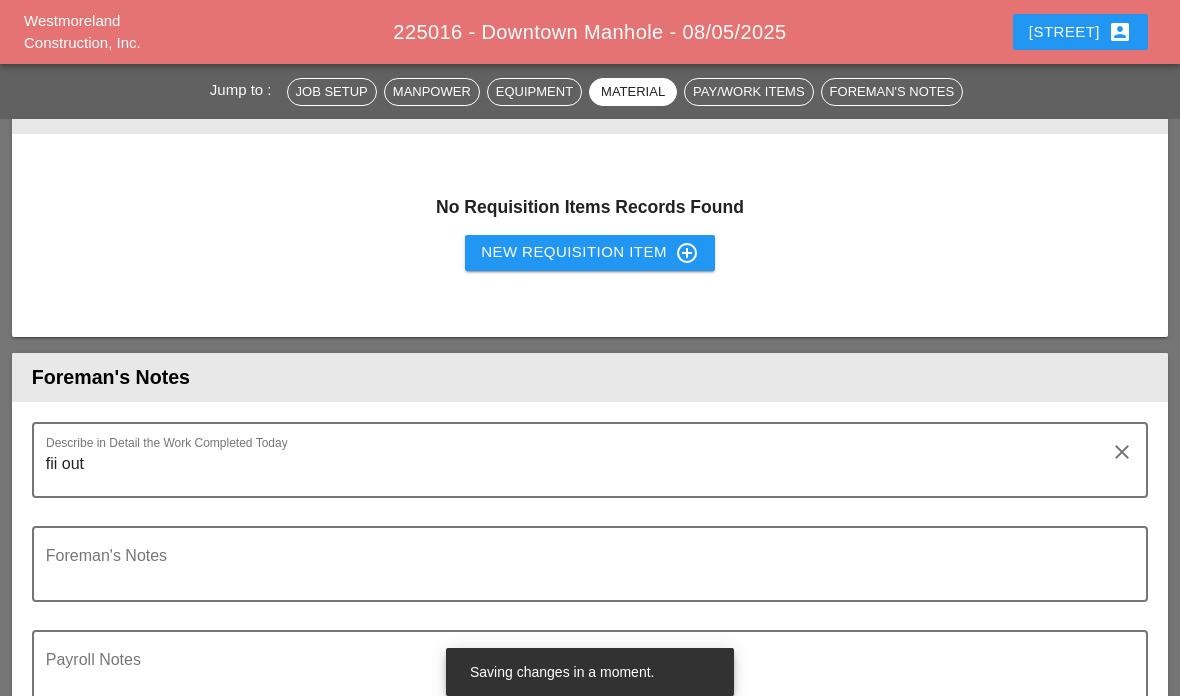 click on "fii out" at bounding box center [582, 472] 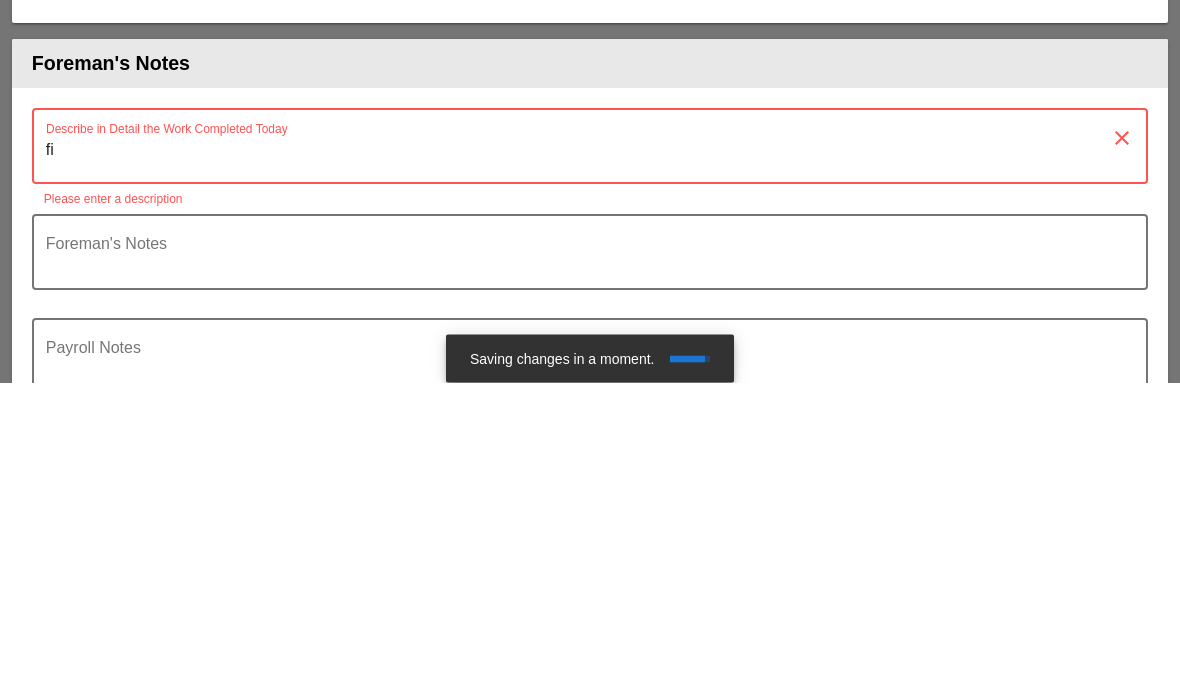 type on "f" 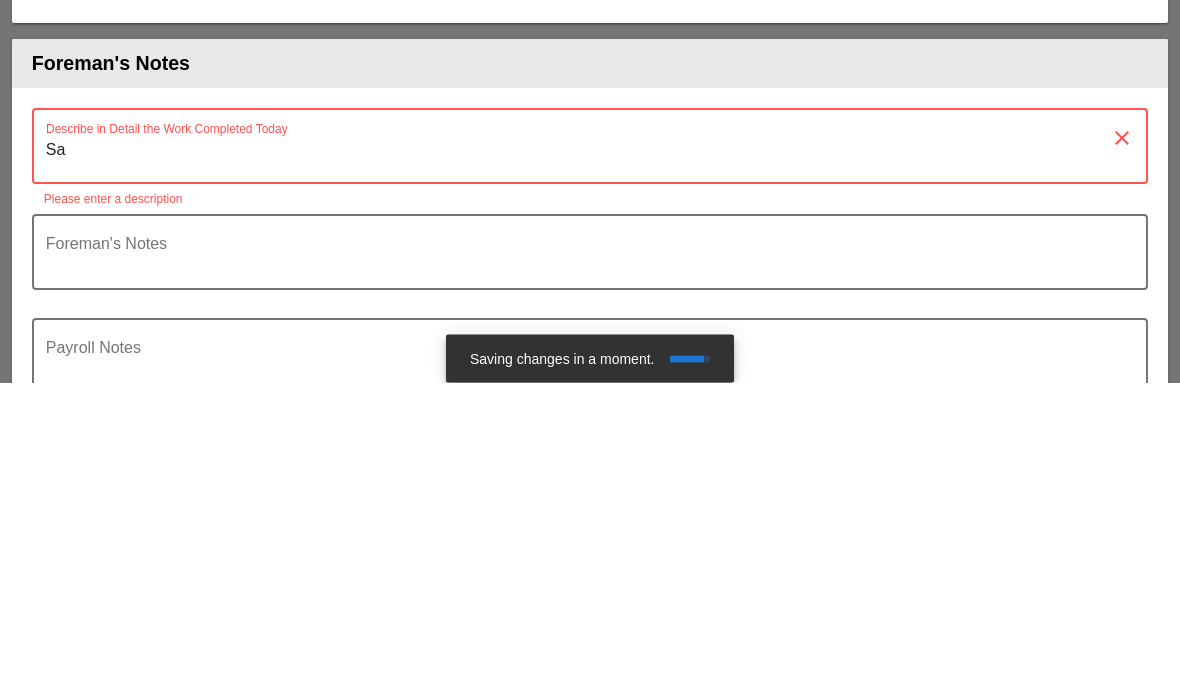 type on "S" 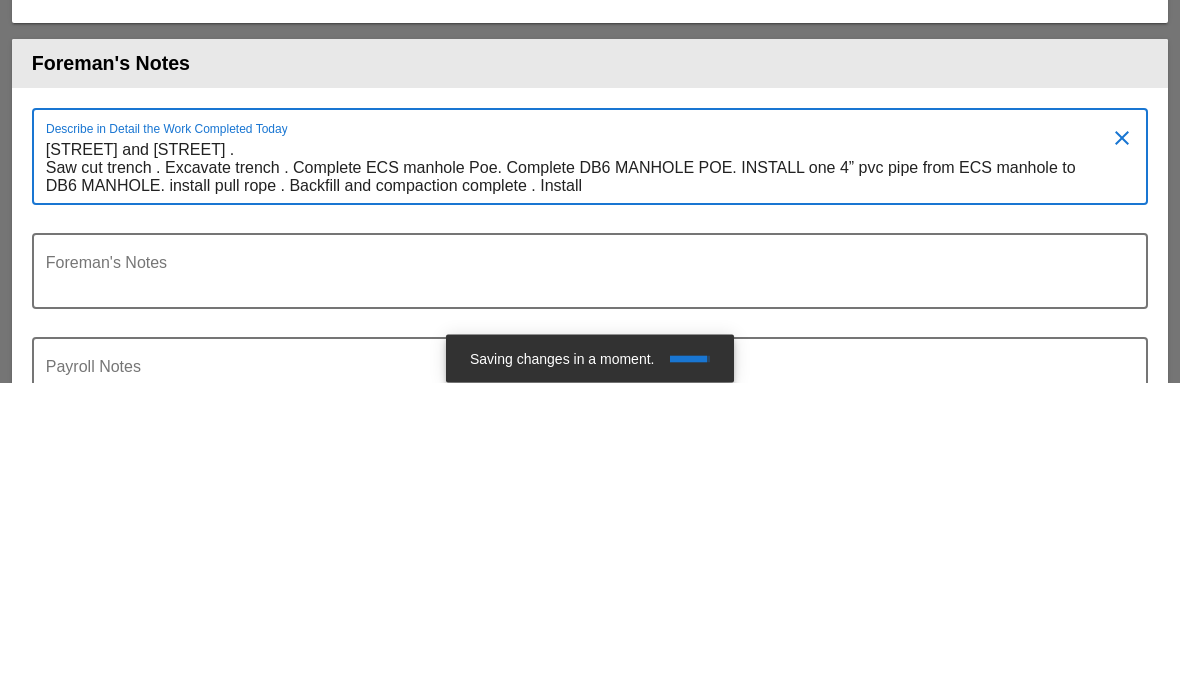 scroll, scrollTop: 0, scrollLeft: 0, axis: both 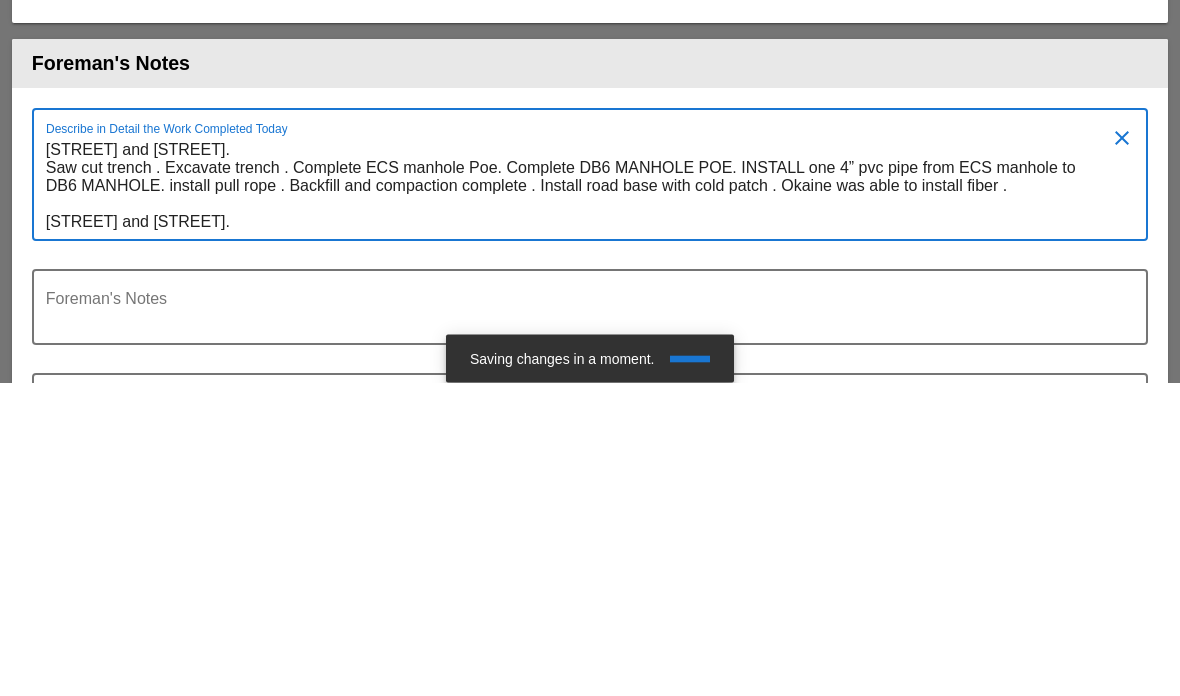 click on "[STREET] and [STREET].
Saw cut trench . Excavate trench . Complete ECS manhole Poe. Complete DB6 MANHOLE POE. INSTALL one 4” pvc pipe from ECS manhole to DB6 MANHOLE. install pull rope . Backfill and compaction complete . Install road base with cold patch . Okaine was able to install fiber .
[STREET] and [STREET]." at bounding box center (582, 500) 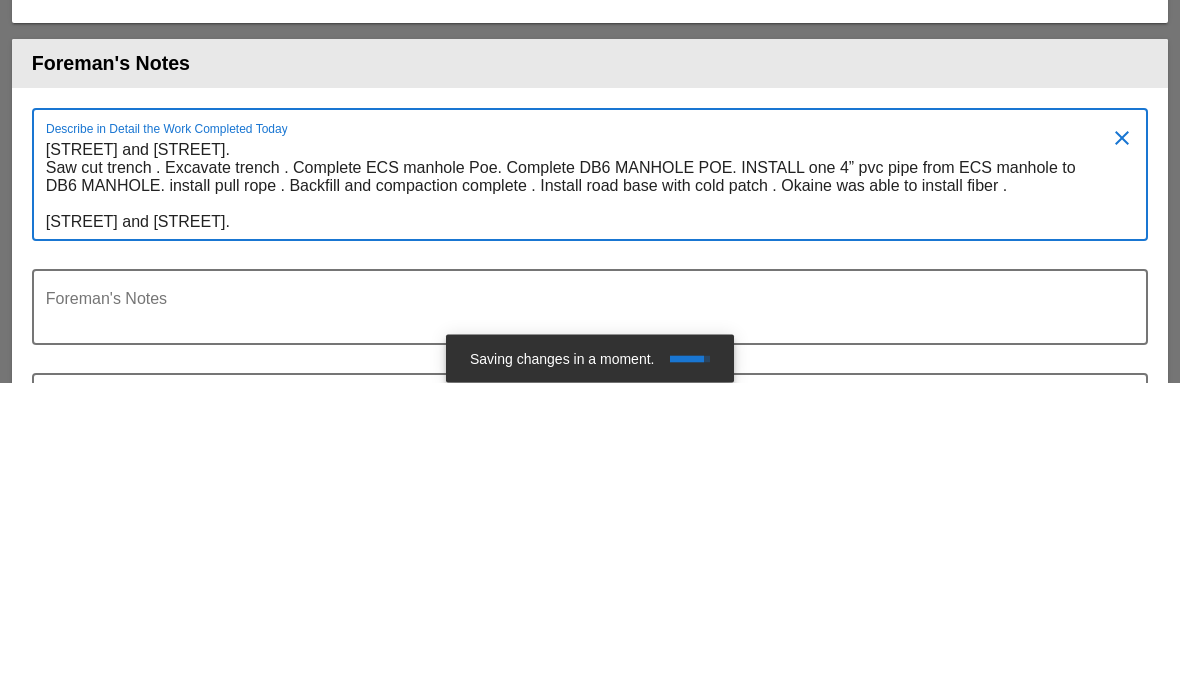 scroll, scrollTop: 0, scrollLeft: 0, axis: both 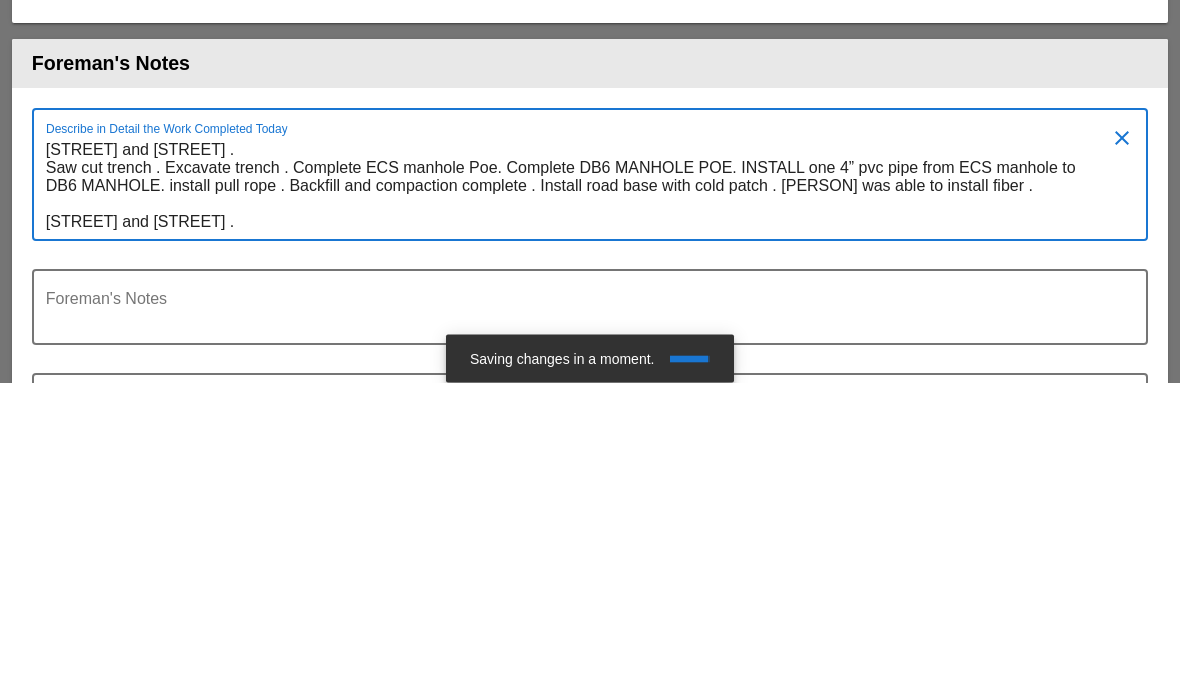 click on "[STREET] and [STREET] .
Saw cut trench . Excavate trench . Complete ECS manhole Poe. Complete DB6 MANHOLE POE. INSTALL one 4” pvc pipe from ECS manhole to DB6 MANHOLE. install pull rope . Backfill and compaction complete . Install road base with cold patch . [PERSON] was able to install fiber .
[STREET] and [STREET] ." at bounding box center [582, 500] 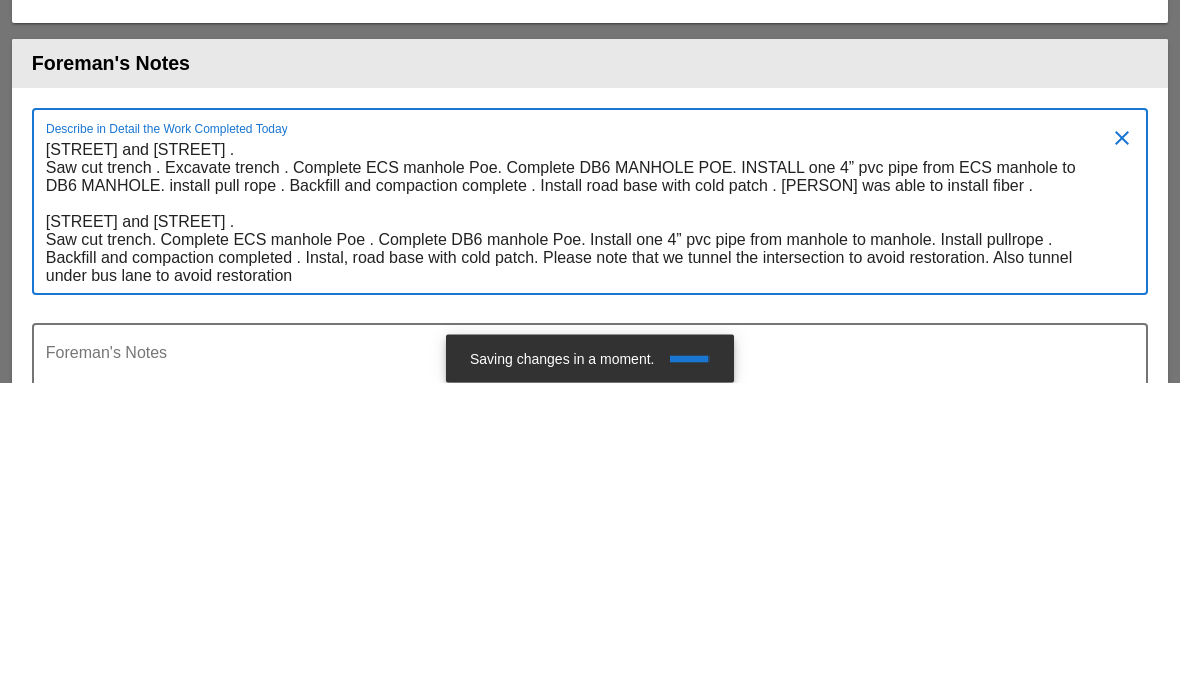 scroll, scrollTop: 0, scrollLeft: 0, axis: both 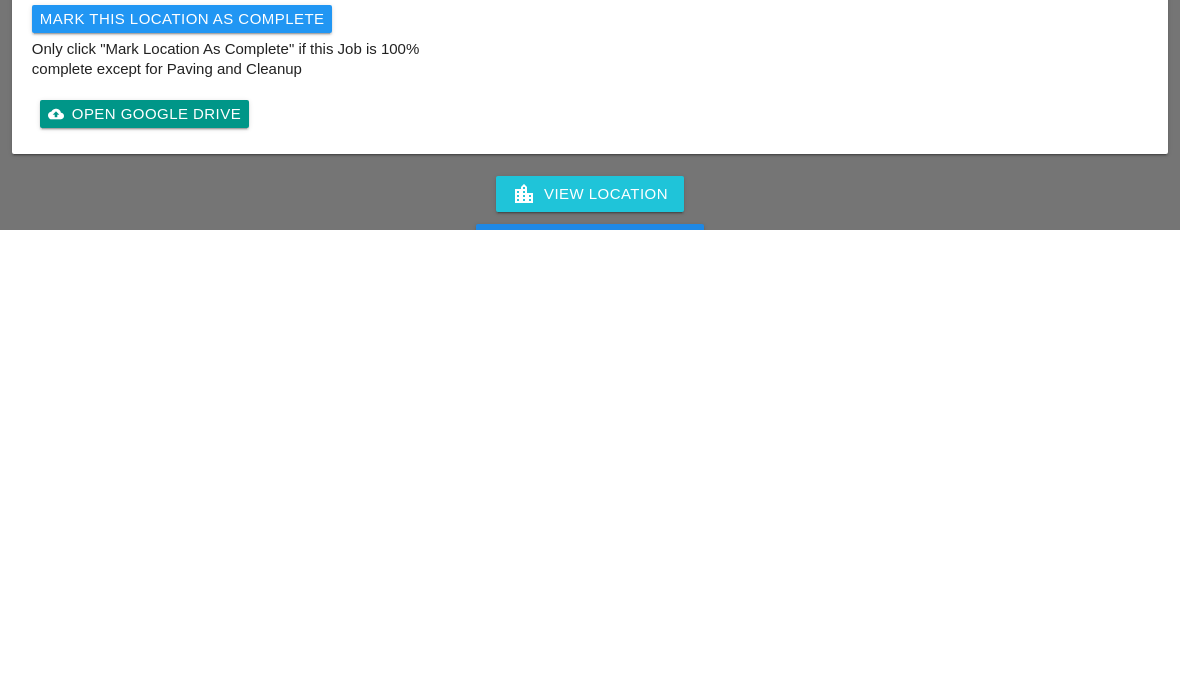 type on "[STREET] and [STREET].
Saw cut trench . Excavate trench . Complete ECS manhole Poe. Complete DB6 MANHOLE POE. INSTALL one 4” pvc pipe from ECS manhole to DB6 MANHOLE. install pull rope . Backfill and compaction complete . Install road base with cold patch . Okaine was able to install fiber .
[STREET] and [STREET].
Saw cut trench. Complete ECS manhole Poe . Complete DB6 manhole Poe. Install one 4” pvc pipe from manhole to manhole. Install pullrope . Backfill and compaction completed . Instal, road base with cold patch. Please note that we tunnel the intersection to avoid restoration. Also tunnel under bus lane to avoid restoration." 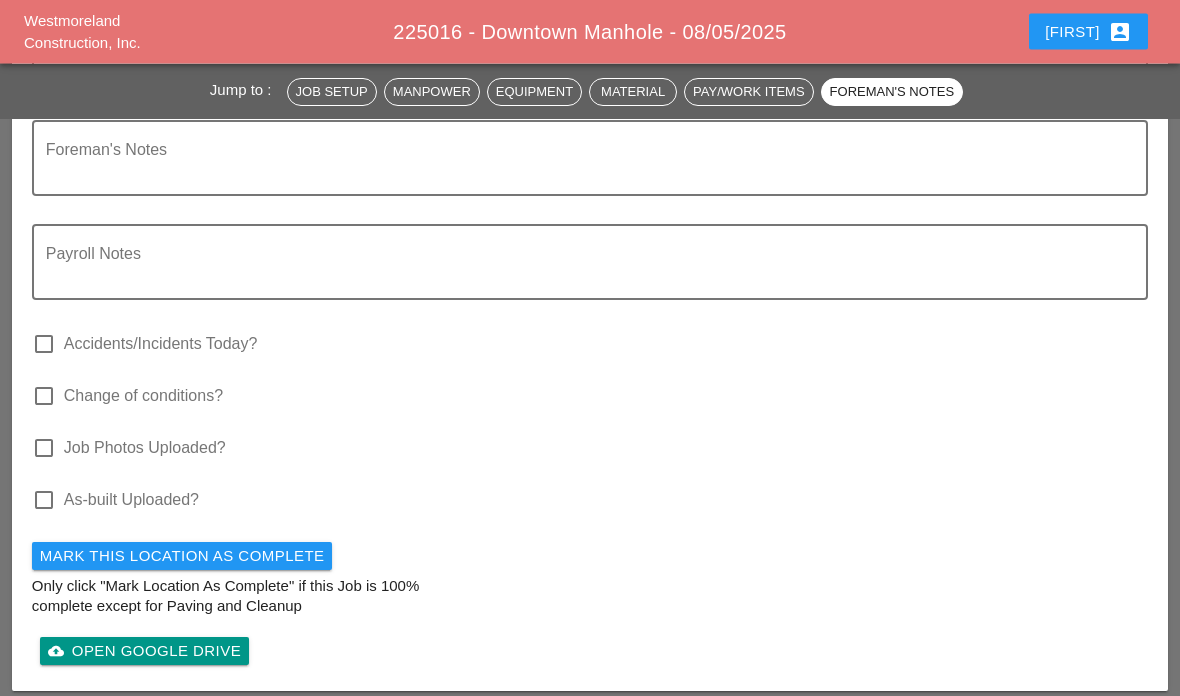 scroll, scrollTop: 6063, scrollLeft: 0, axis: vertical 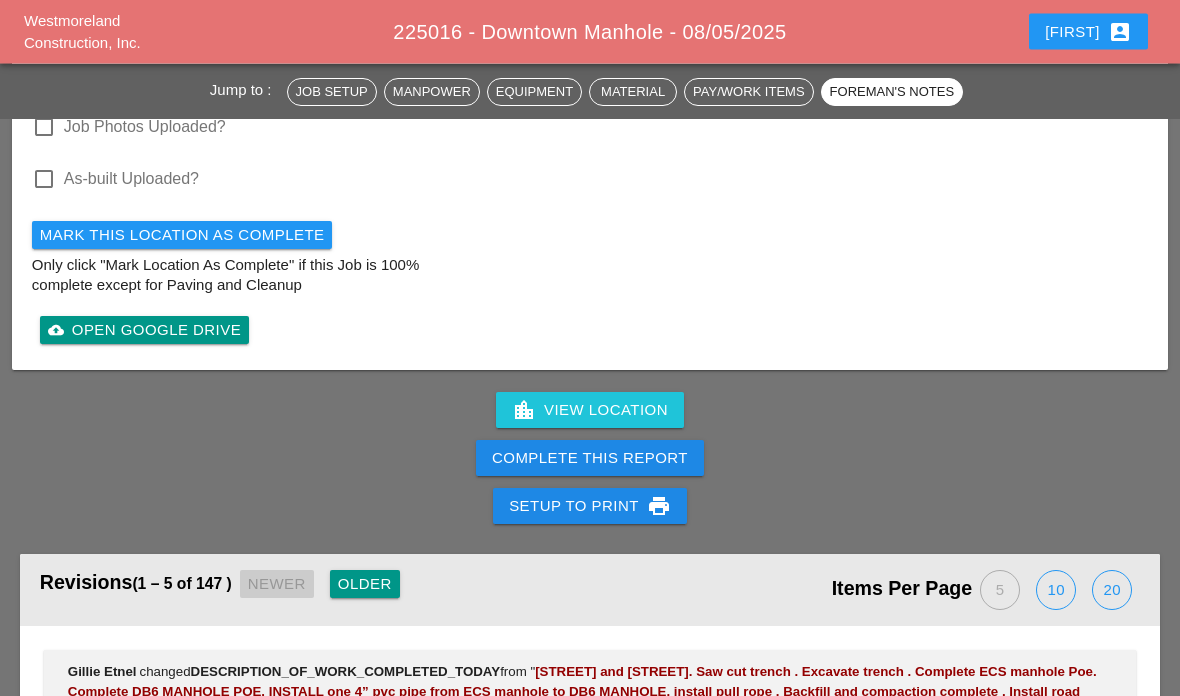 click on "Complete This Report" at bounding box center [590, 459] 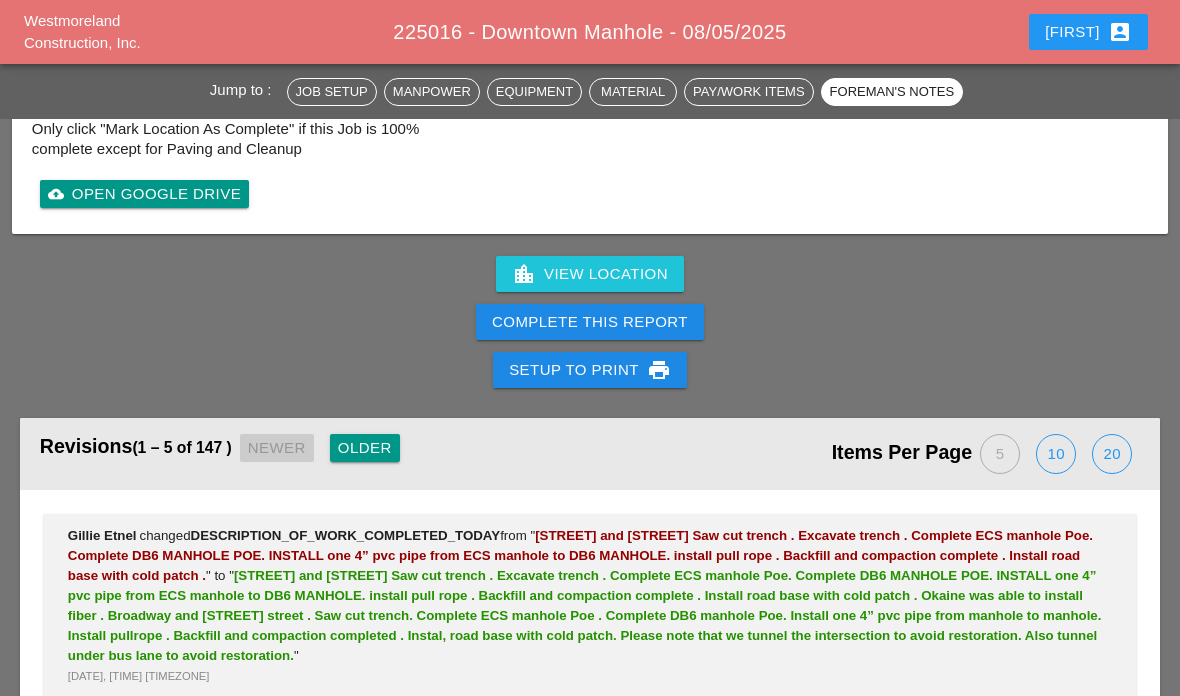 scroll, scrollTop: 6163, scrollLeft: 0, axis: vertical 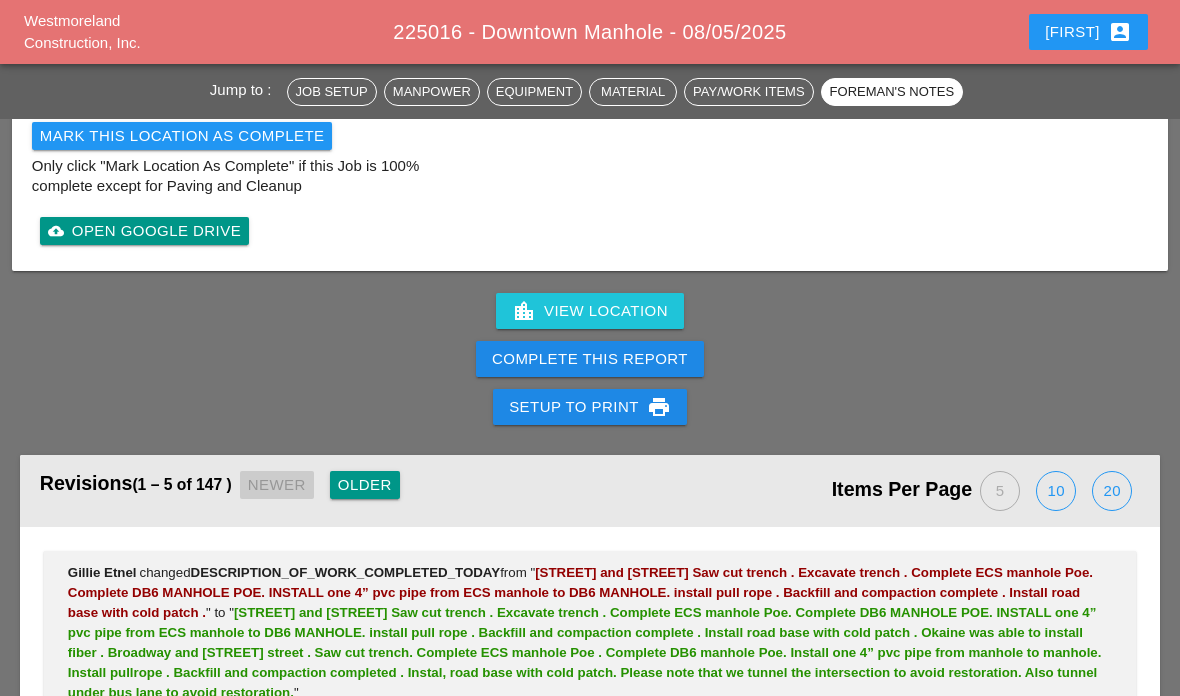 click on "Complete This Report" at bounding box center (590, 359) 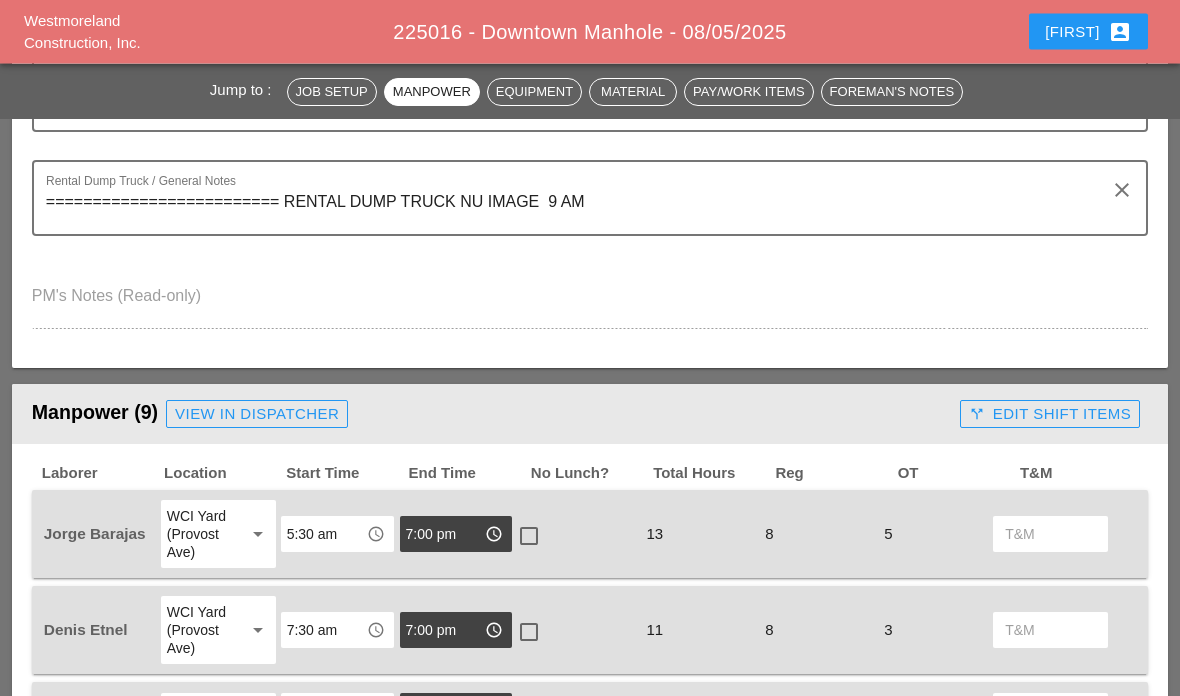 scroll, scrollTop: 0, scrollLeft: 0, axis: both 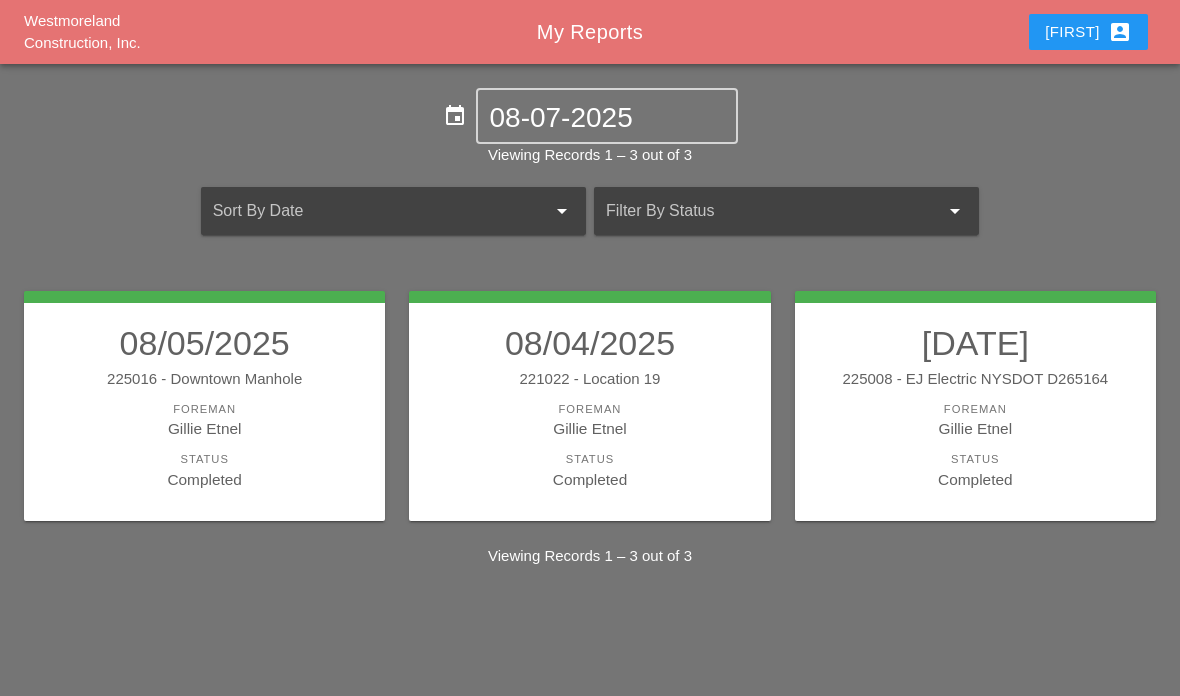 click on "08/05/2025 225016 - Downtown Manhole Foreman Gillie Etnel Status Completed" at bounding box center [204, 407] 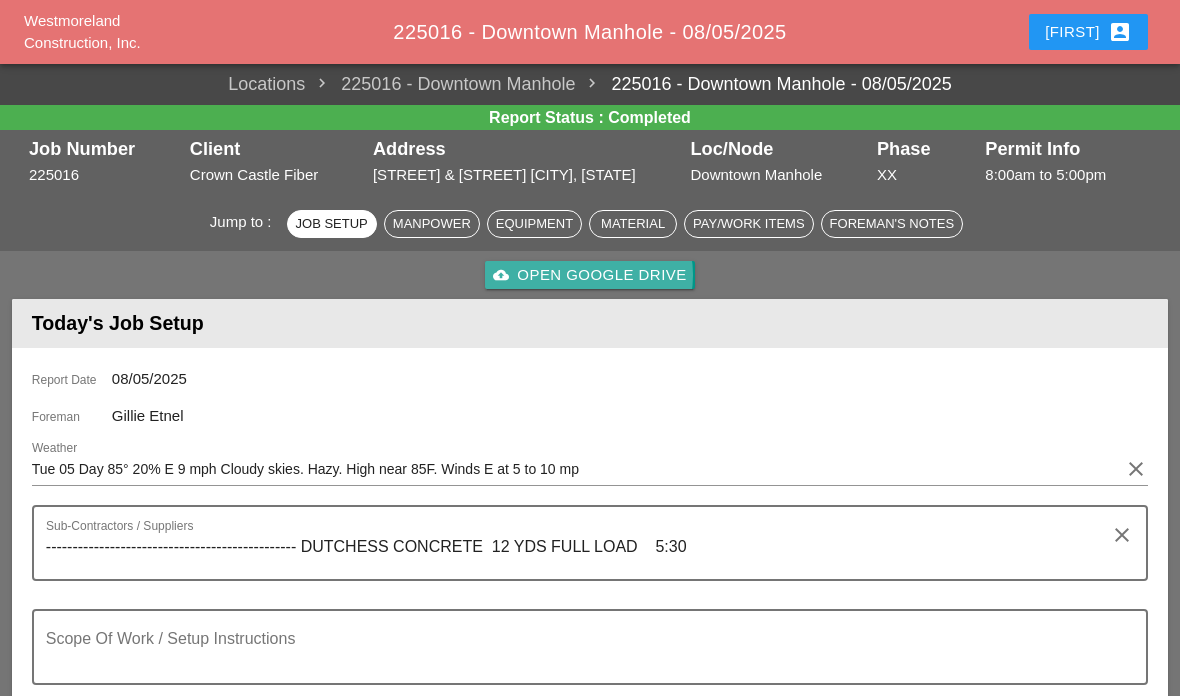 click on "cloud_upload Open Google Drive" at bounding box center [589, 275] 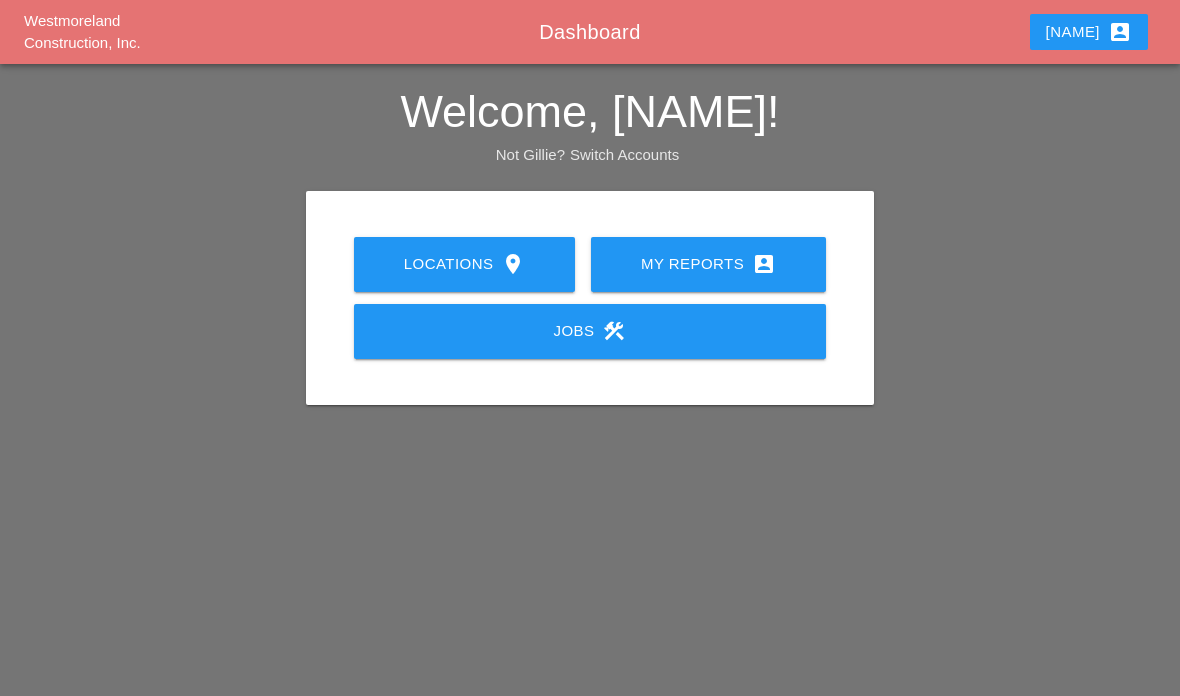 scroll, scrollTop: 0, scrollLeft: 0, axis: both 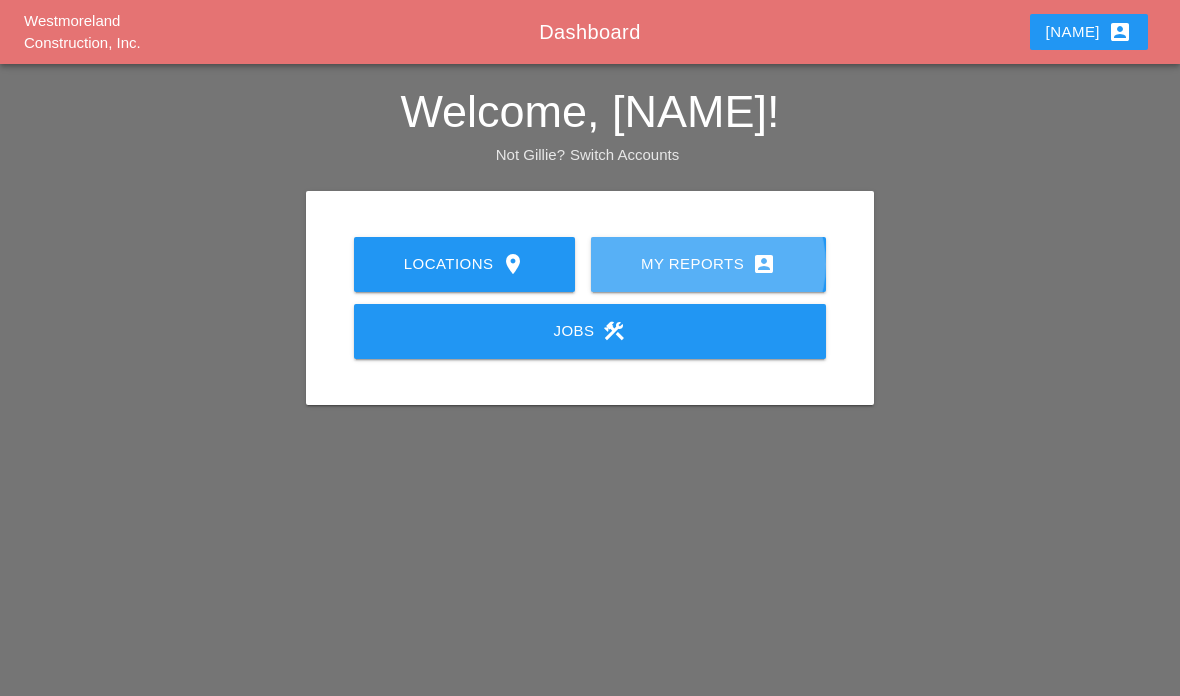 click on "account_box" at bounding box center [764, 264] 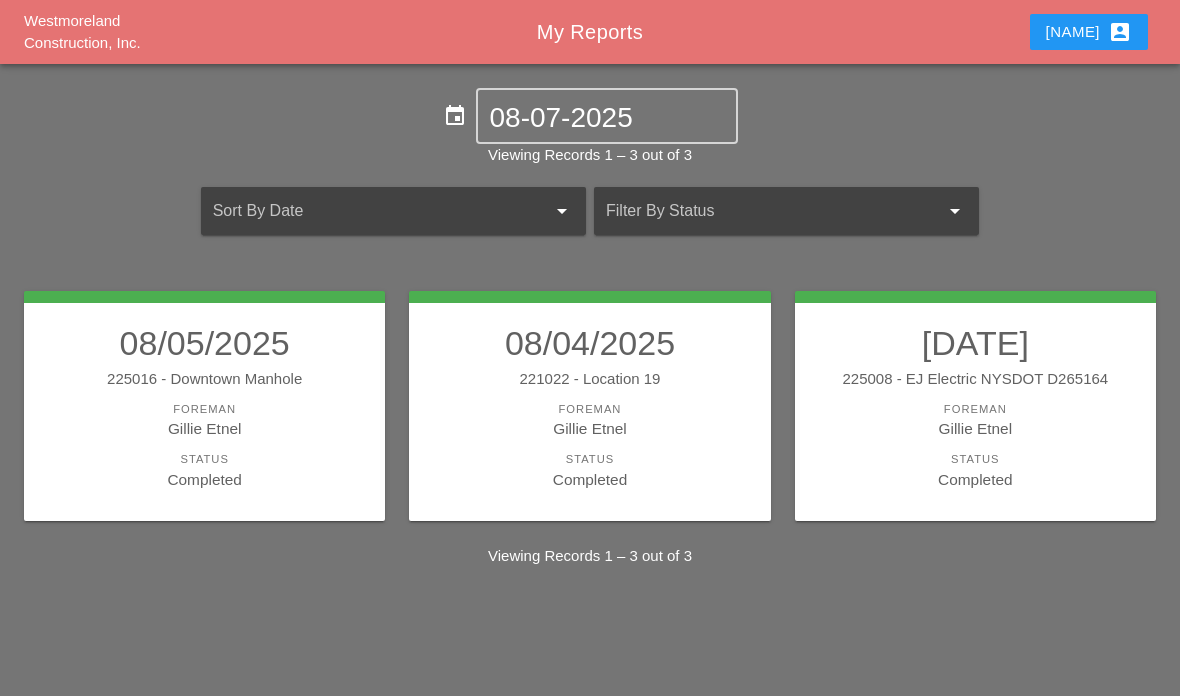 click on "Foreman" at bounding box center (204, 409) 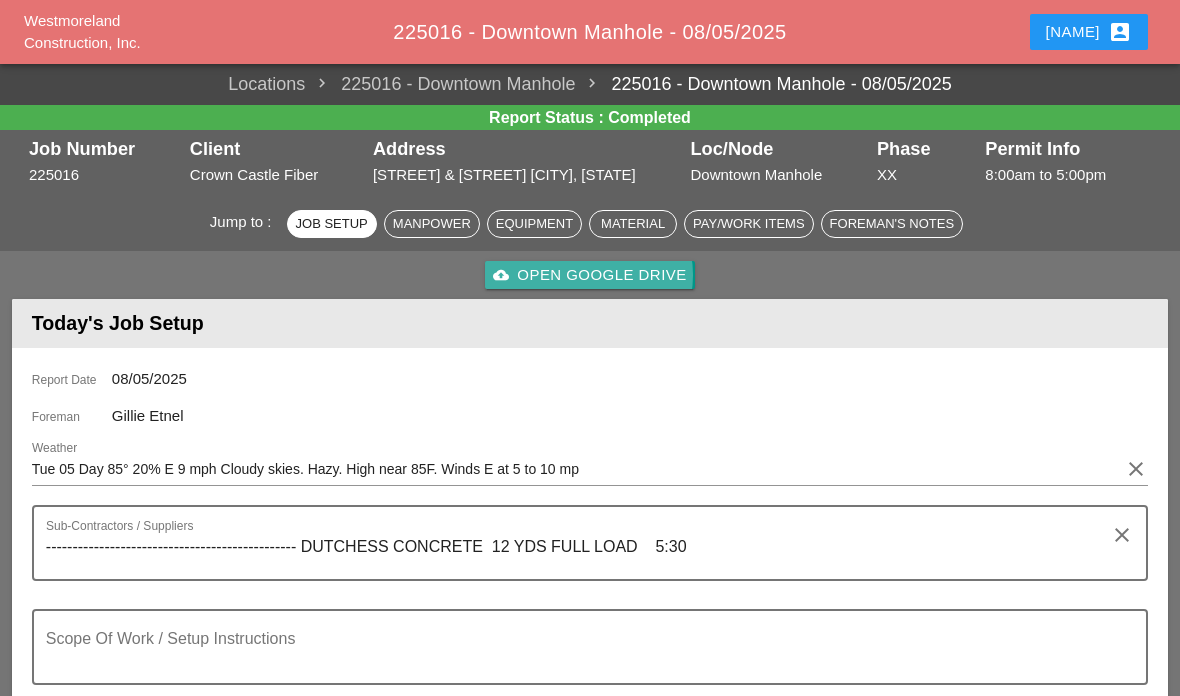 click on "cloud_upload Open Google Drive" at bounding box center [589, 275] 